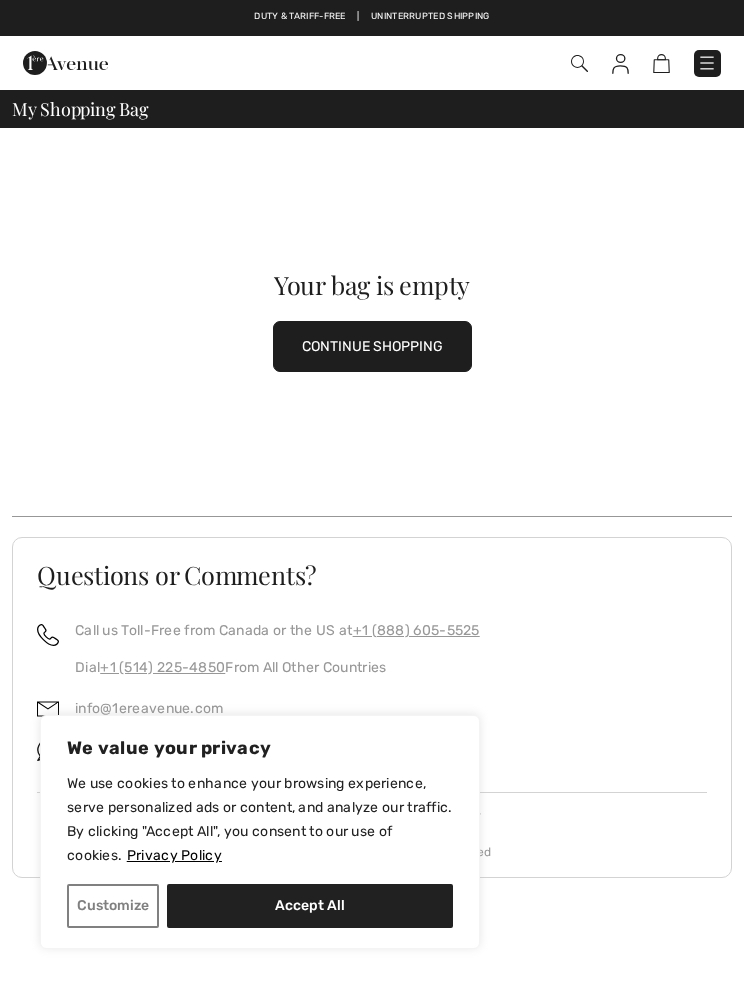 scroll, scrollTop: 0, scrollLeft: 0, axis: both 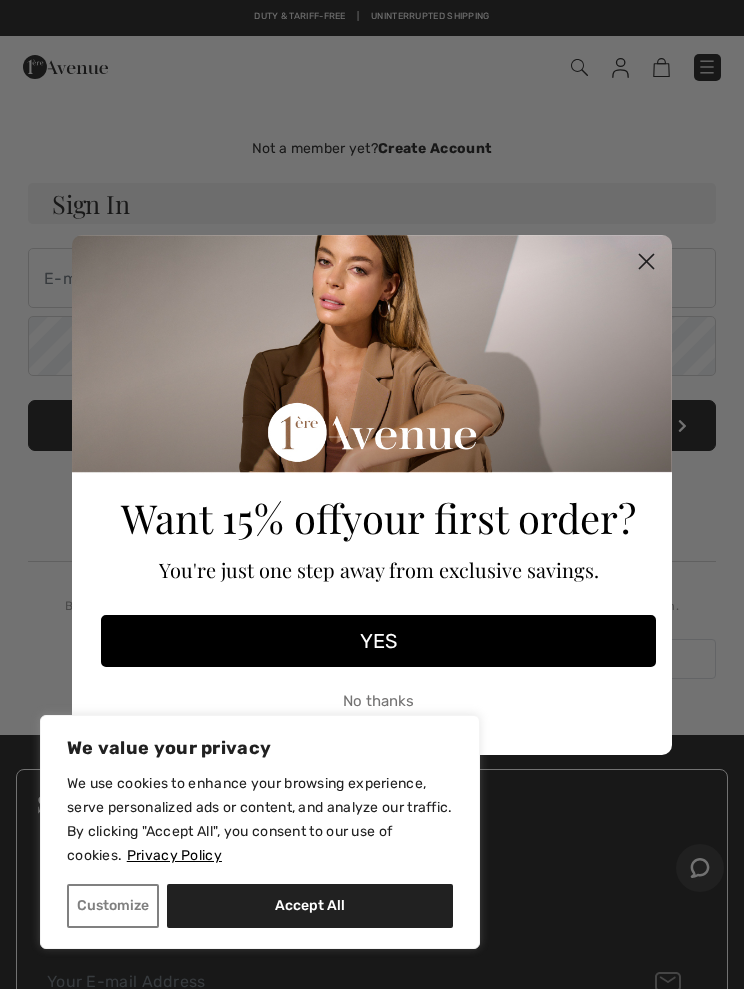 click 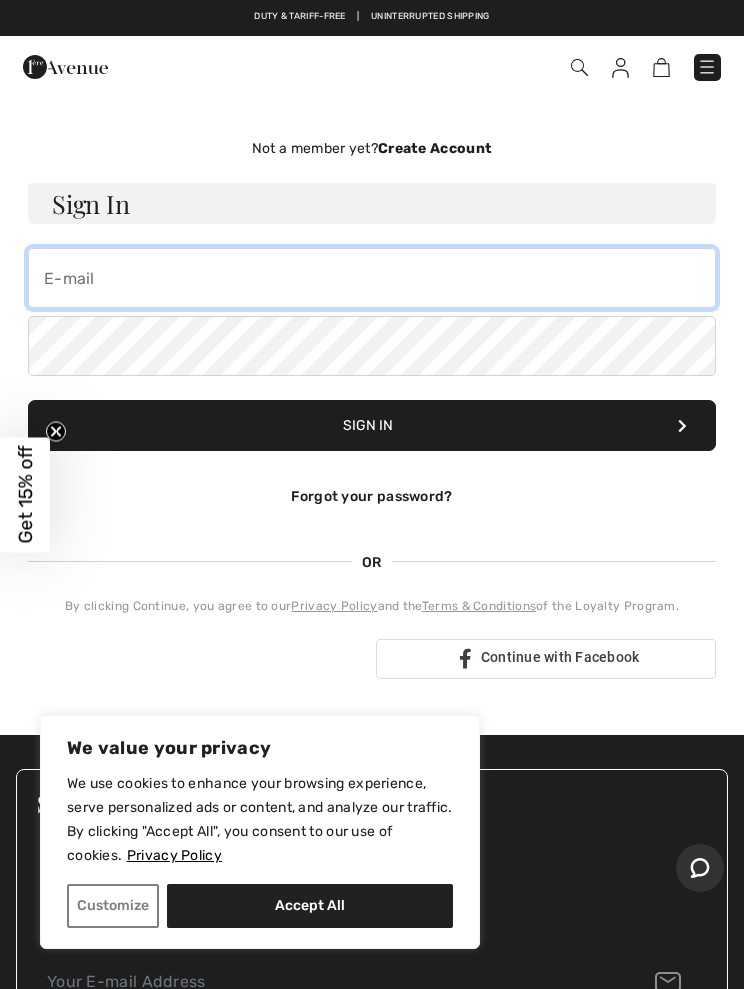 click at bounding box center (372, 278) 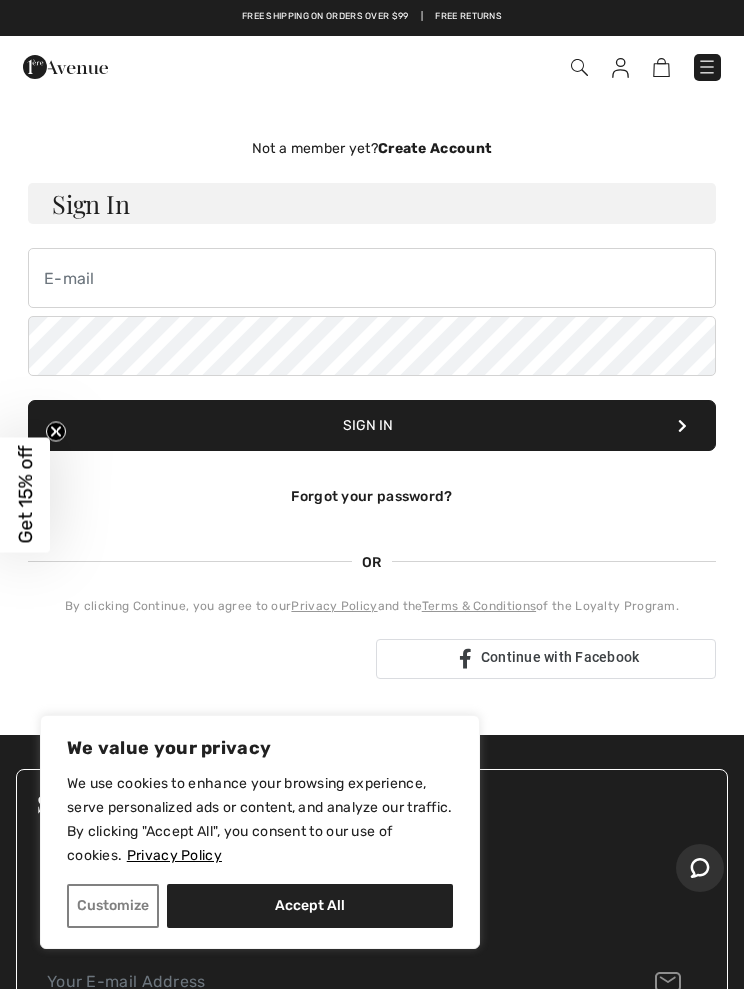 click at bounding box center [65, 67] 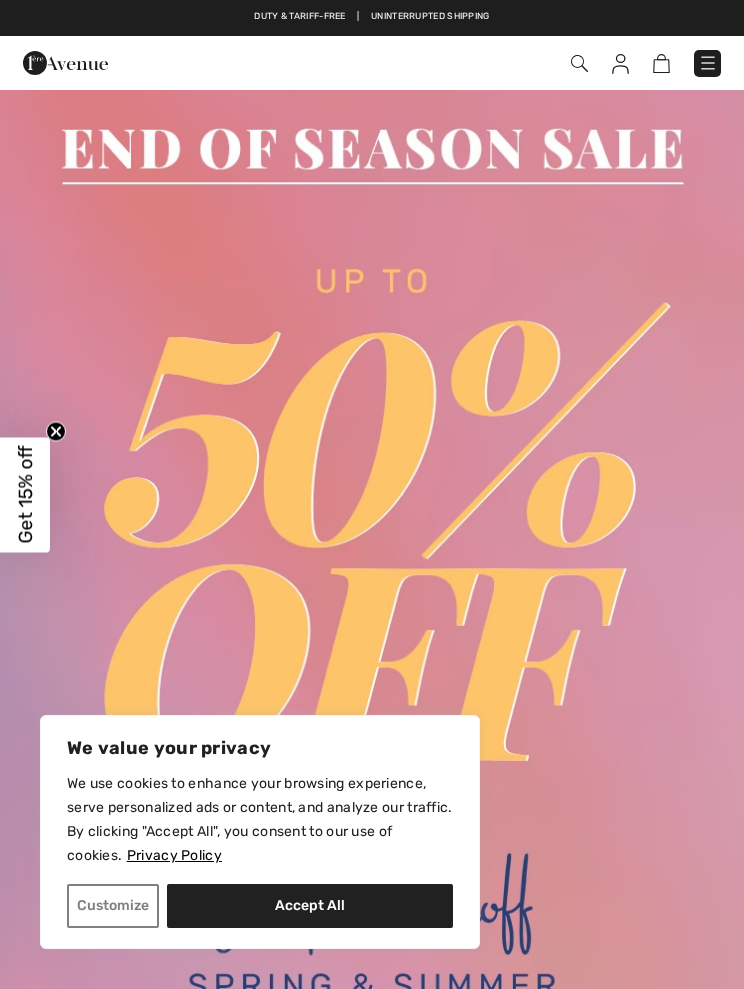 scroll, scrollTop: 0, scrollLeft: 0, axis: both 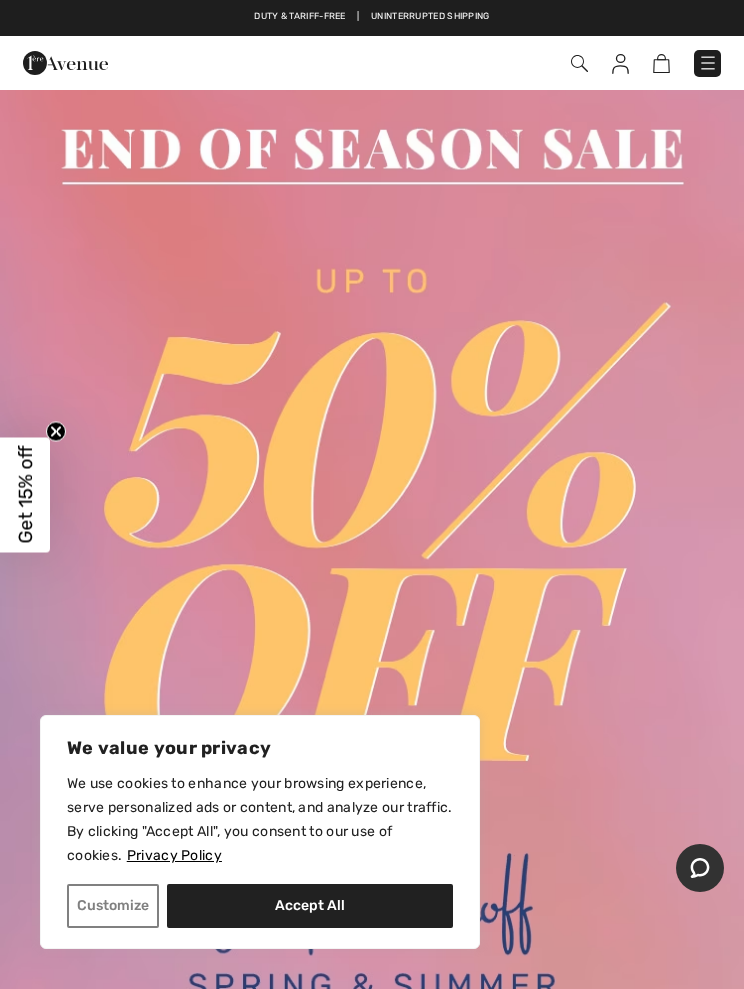 click at bounding box center (620, 64) 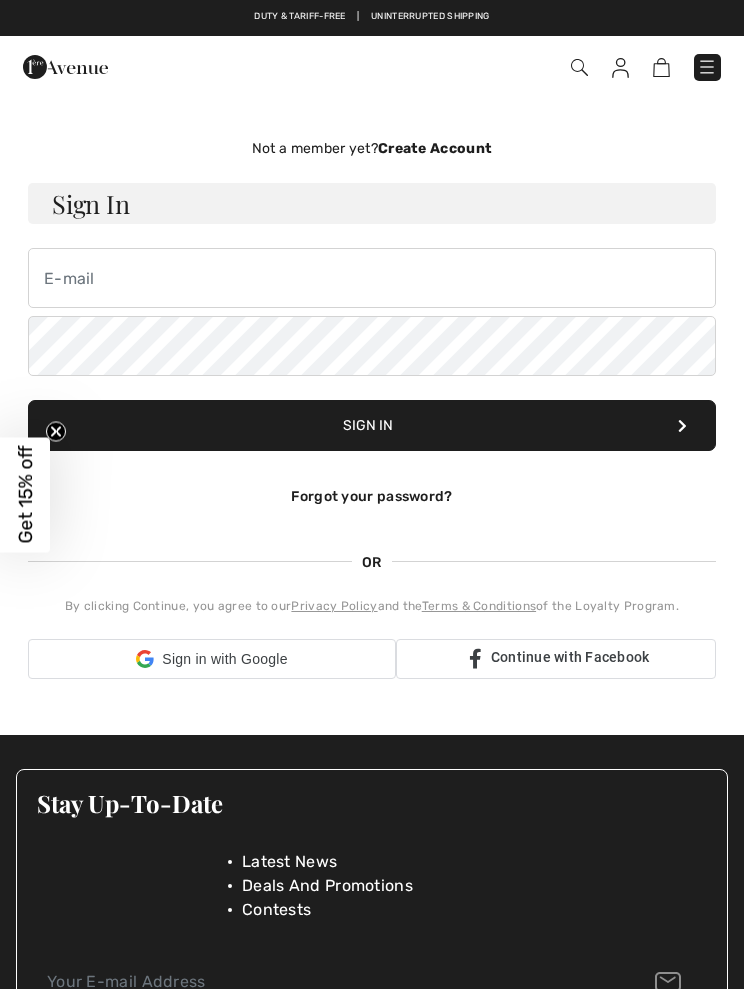 scroll, scrollTop: 0, scrollLeft: 0, axis: both 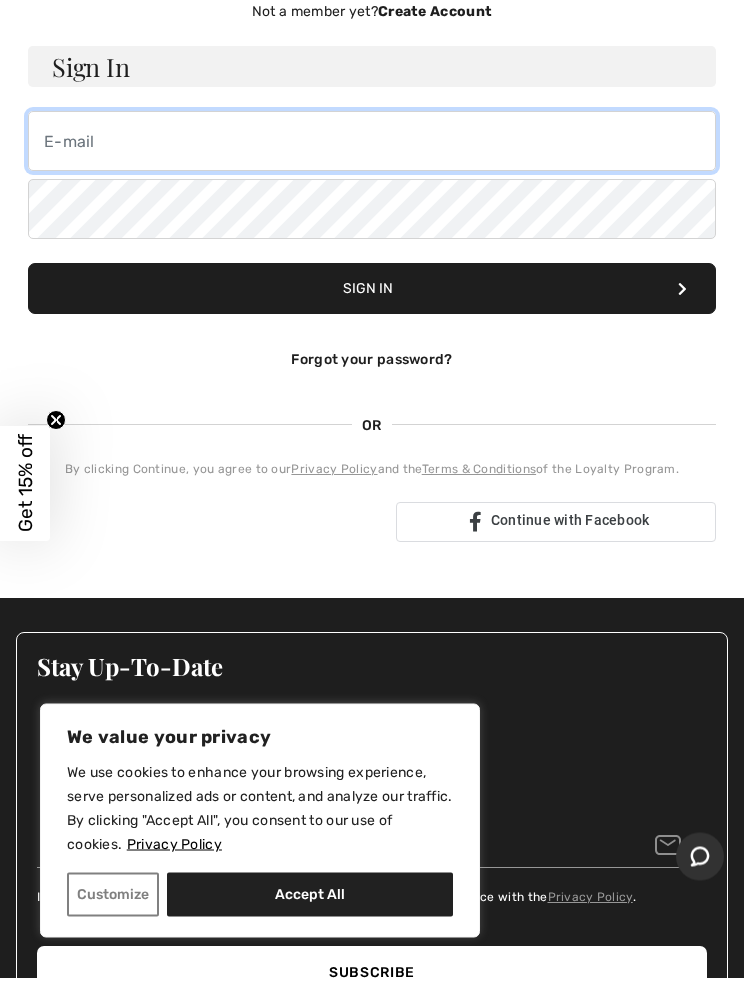 click at bounding box center (372, 153) 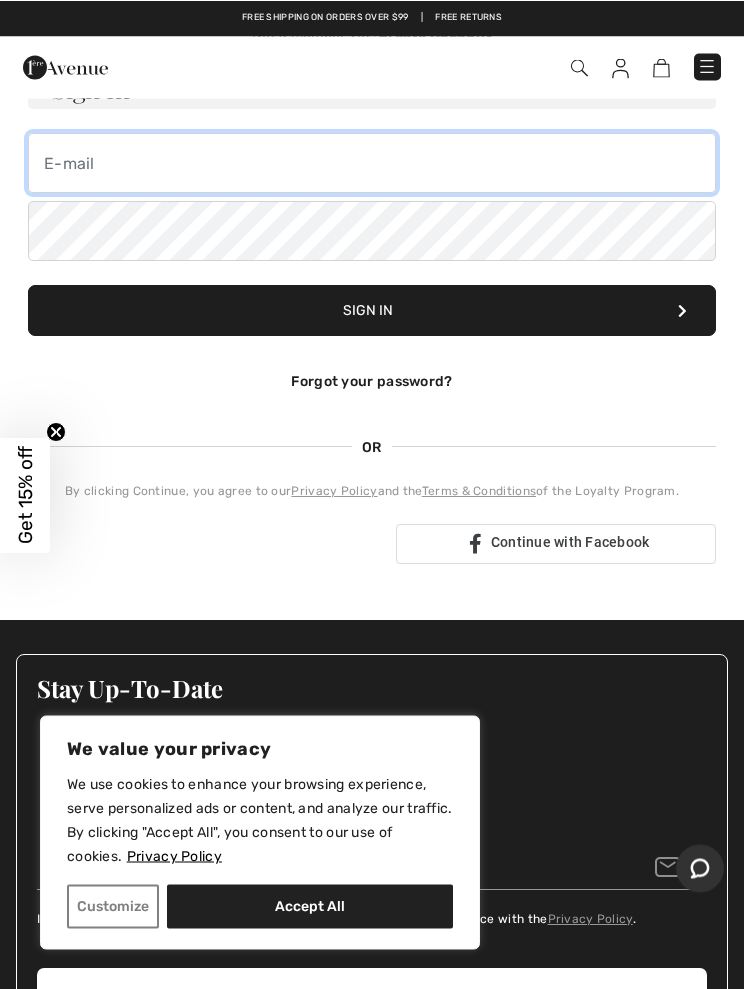 scroll, scrollTop: 95, scrollLeft: 0, axis: vertical 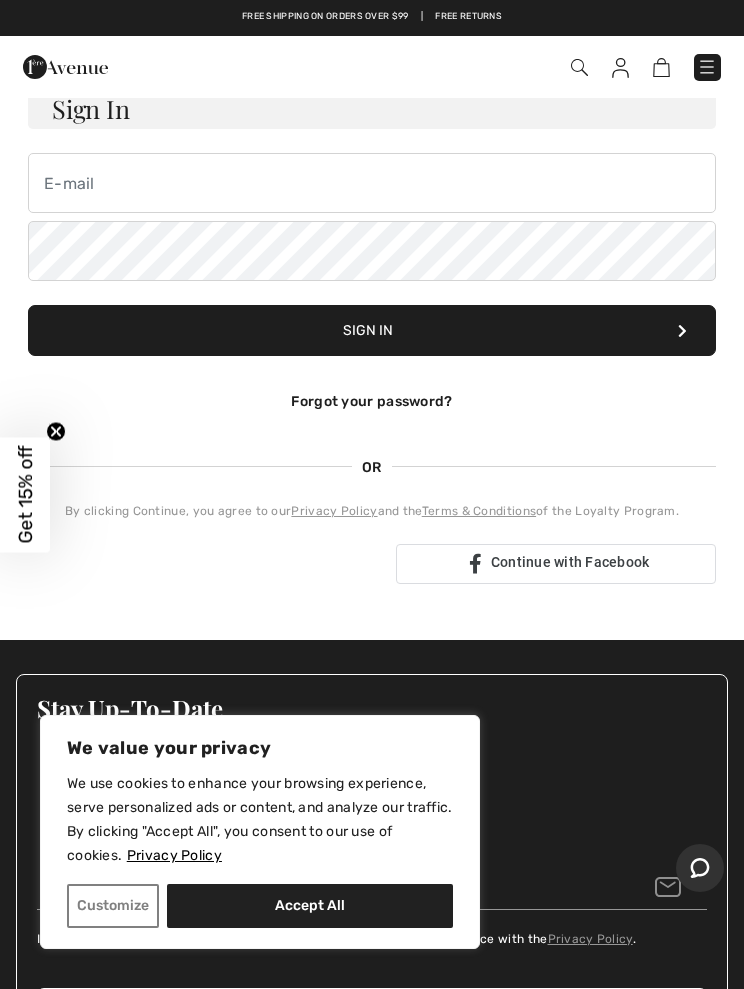 click at bounding box center (661, 67) 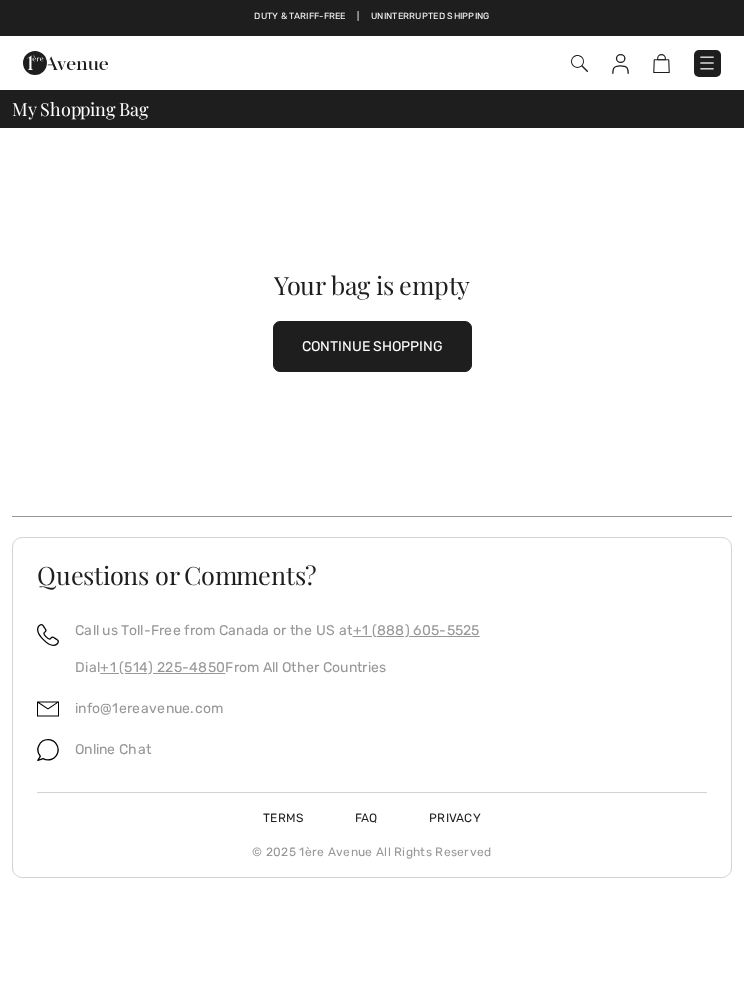 scroll, scrollTop: 0, scrollLeft: 0, axis: both 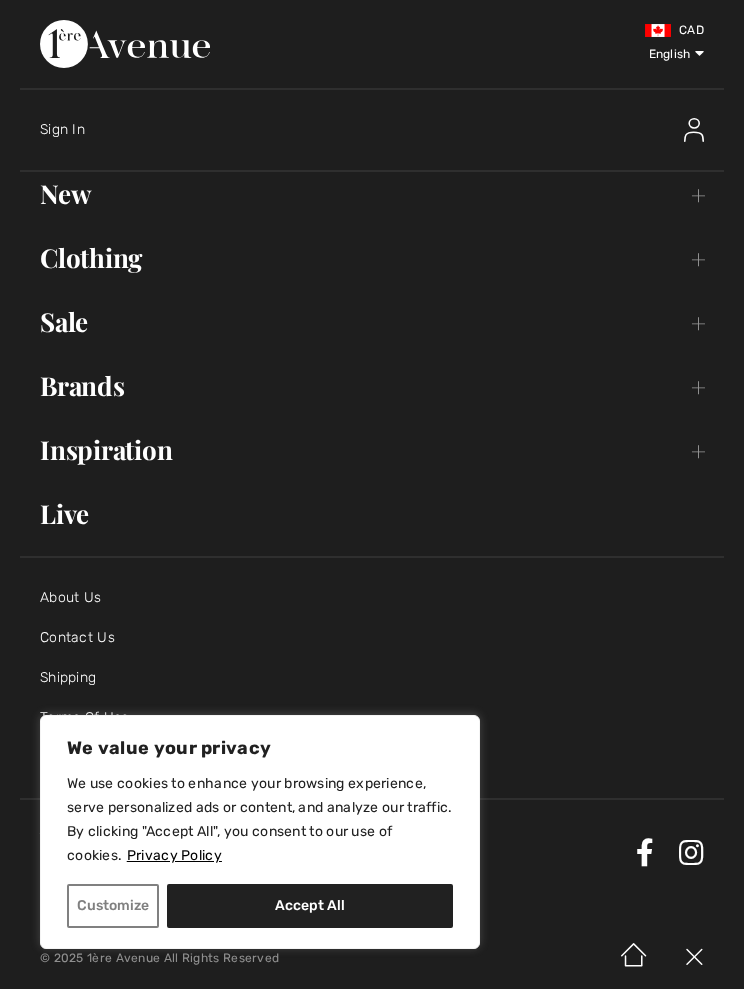 click on "Brands Open submenu" at bounding box center (372, 386) 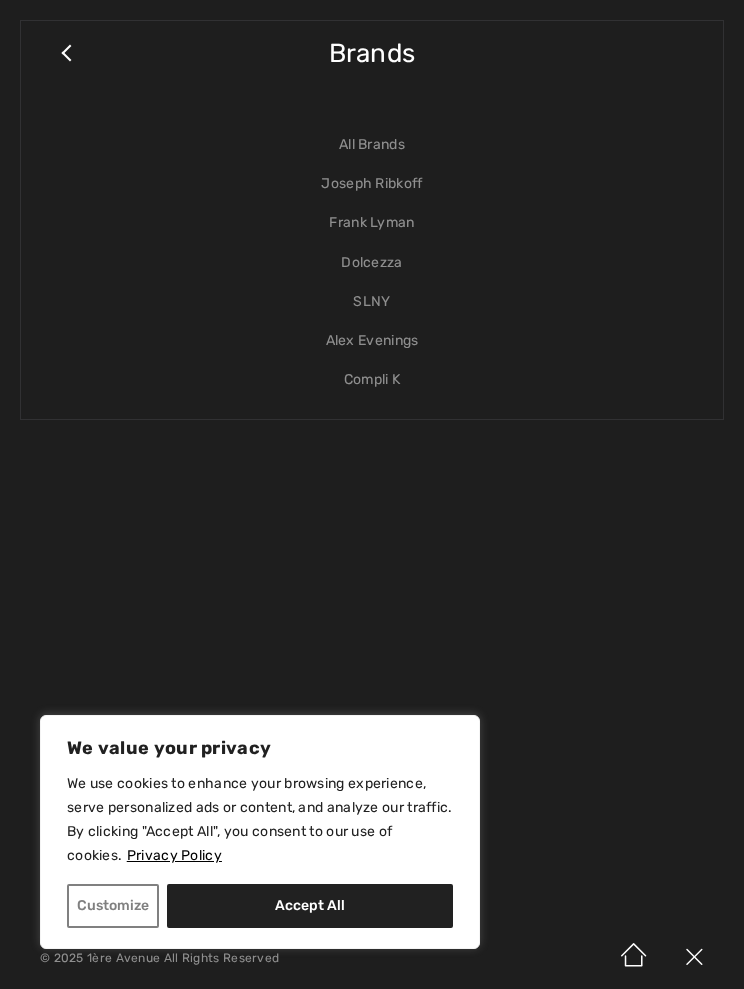 click on "Joseph Ribkoff" at bounding box center (372, 183) 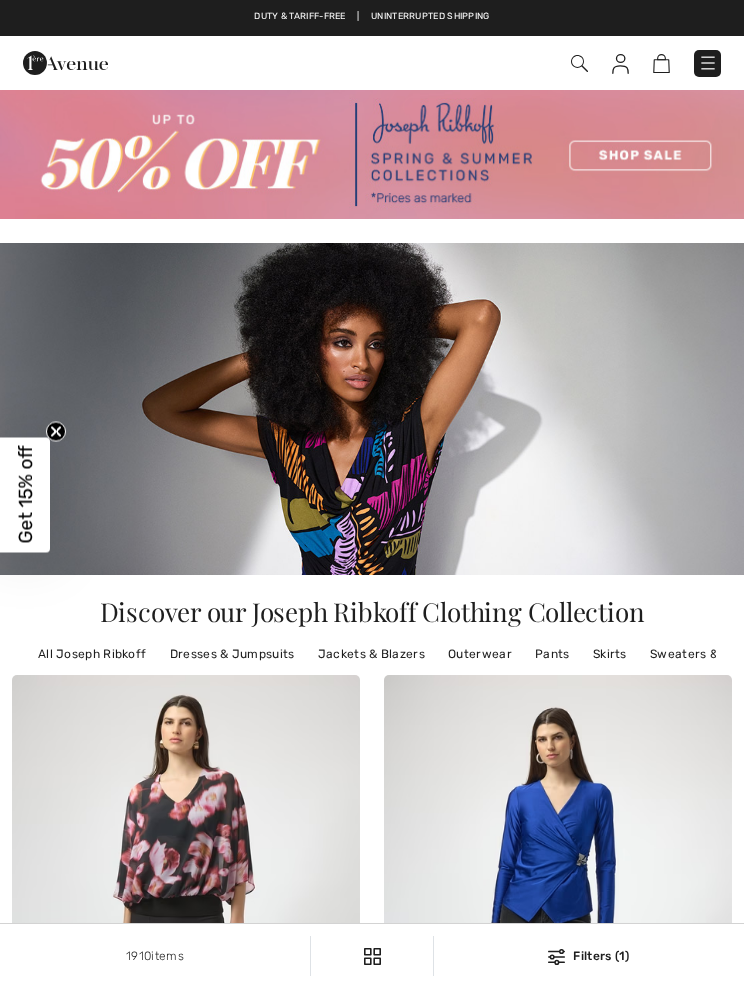 scroll, scrollTop: 0, scrollLeft: 0, axis: both 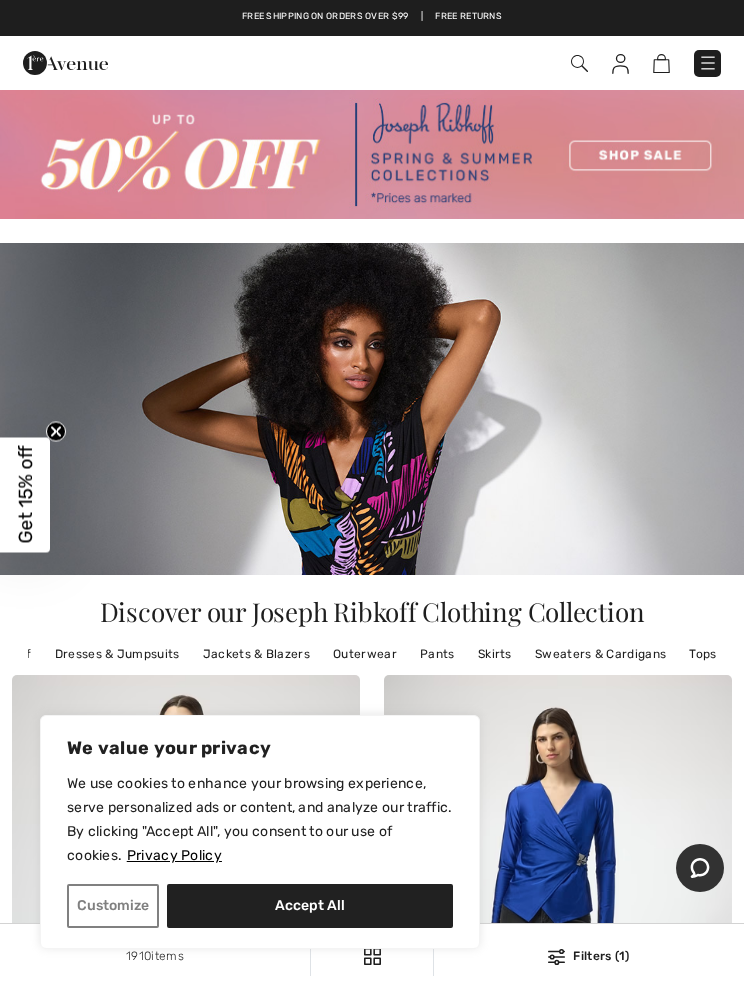 click on "Tops" at bounding box center [702, 654] 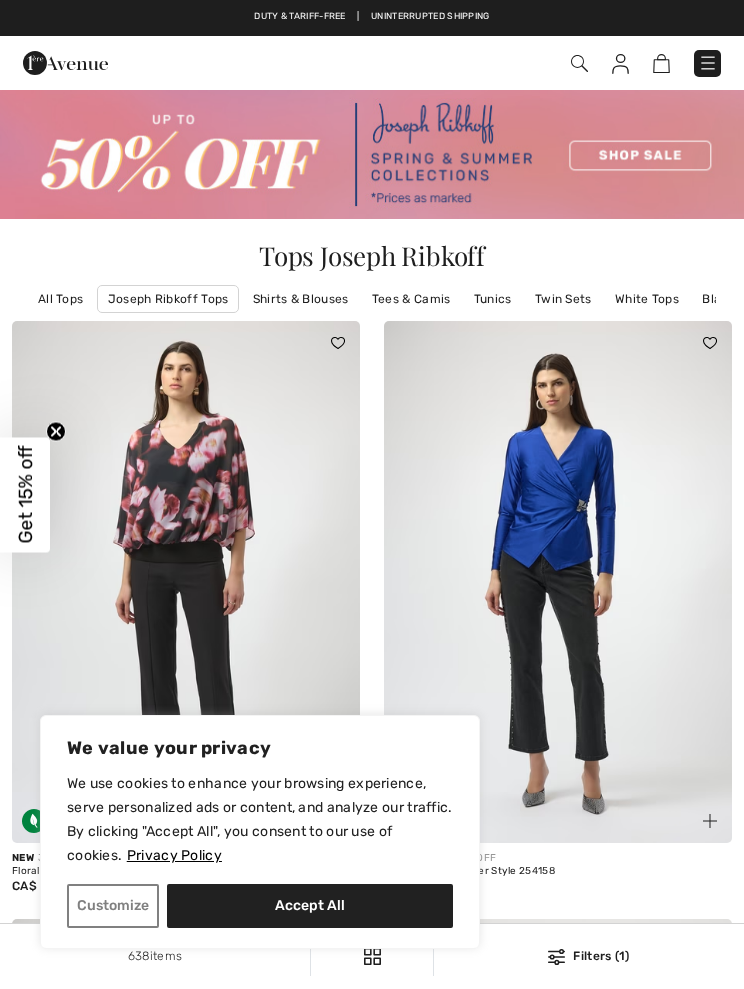 scroll, scrollTop: 0, scrollLeft: 0, axis: both 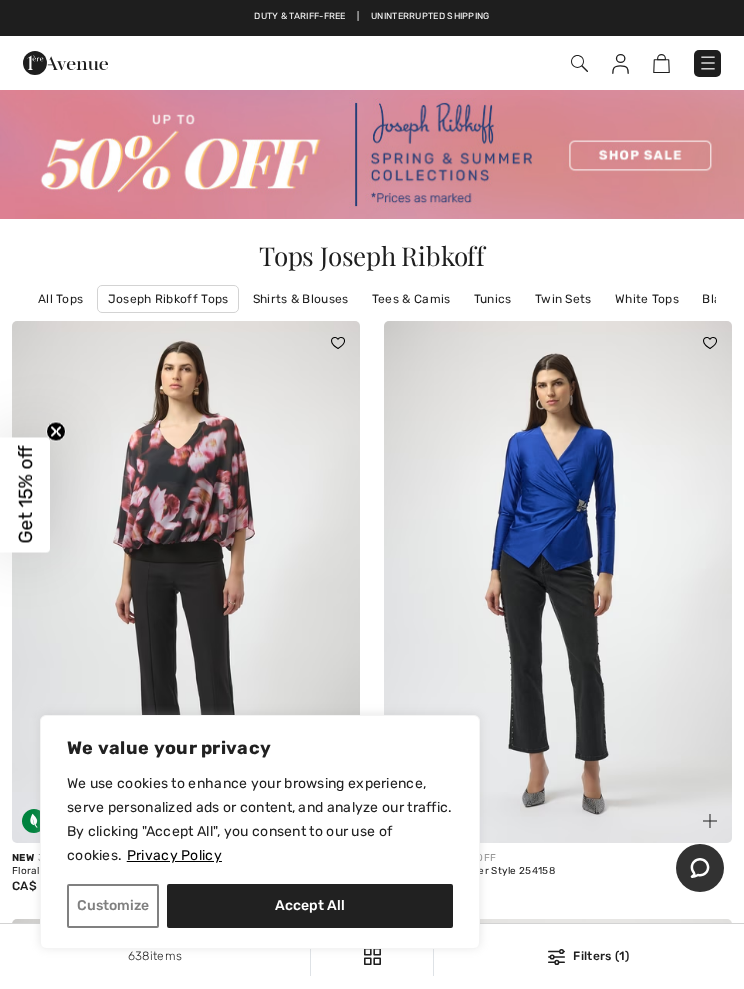 click on "Accept All" at bounding box center (310, 906) 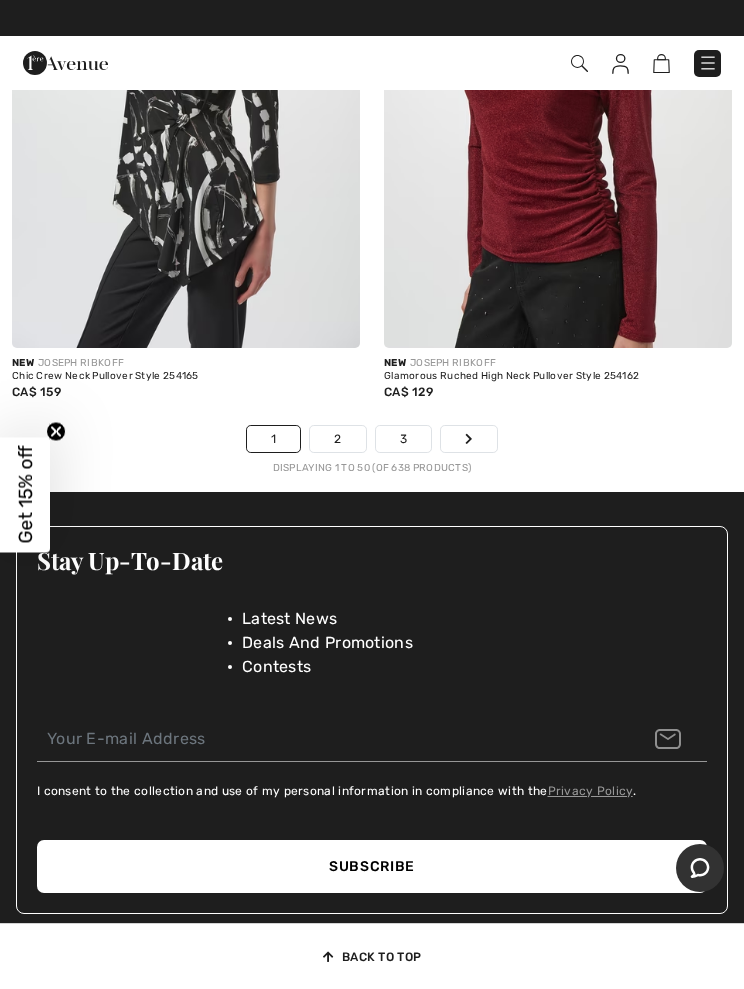 scroll, scrollTop: 16164, scrollLeft: 0, axis: vertical 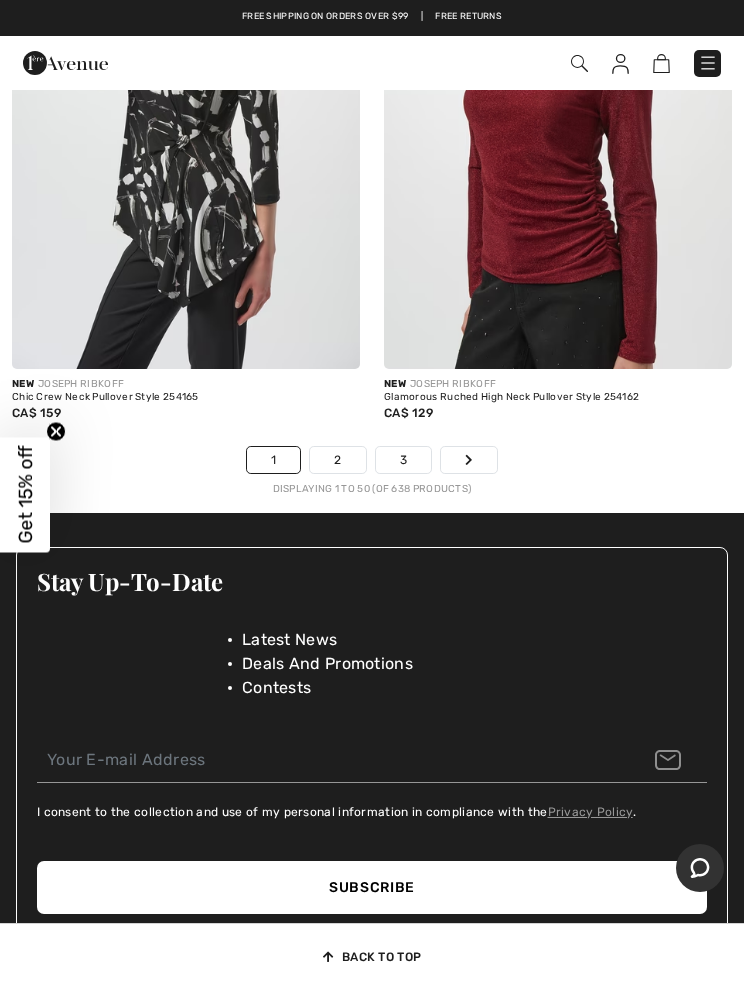 click on "2" at bounding box center (337, 460) 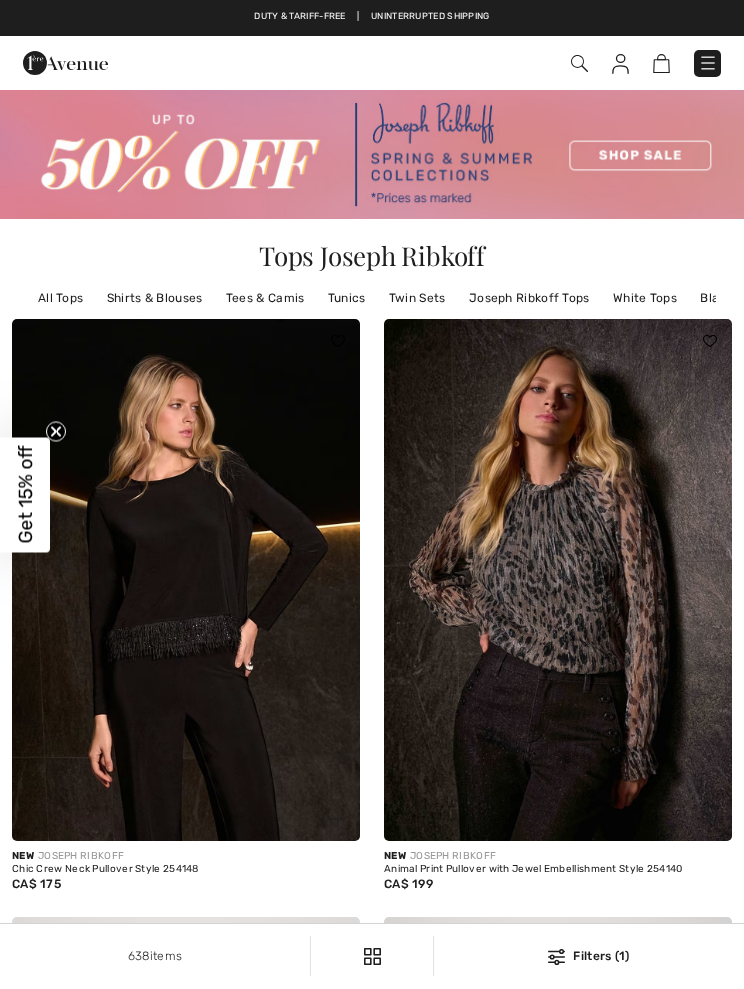 scroll, scrollTop: 0, scrollLeft: 0, axis: both 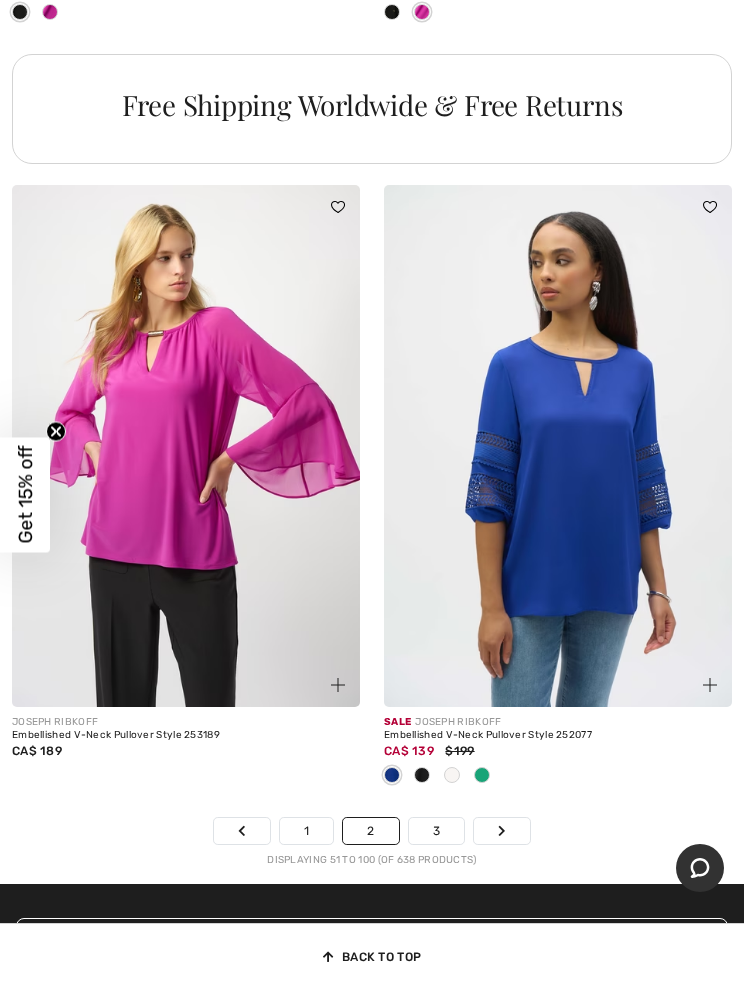 click on "3" at bounding box center (436, 831) 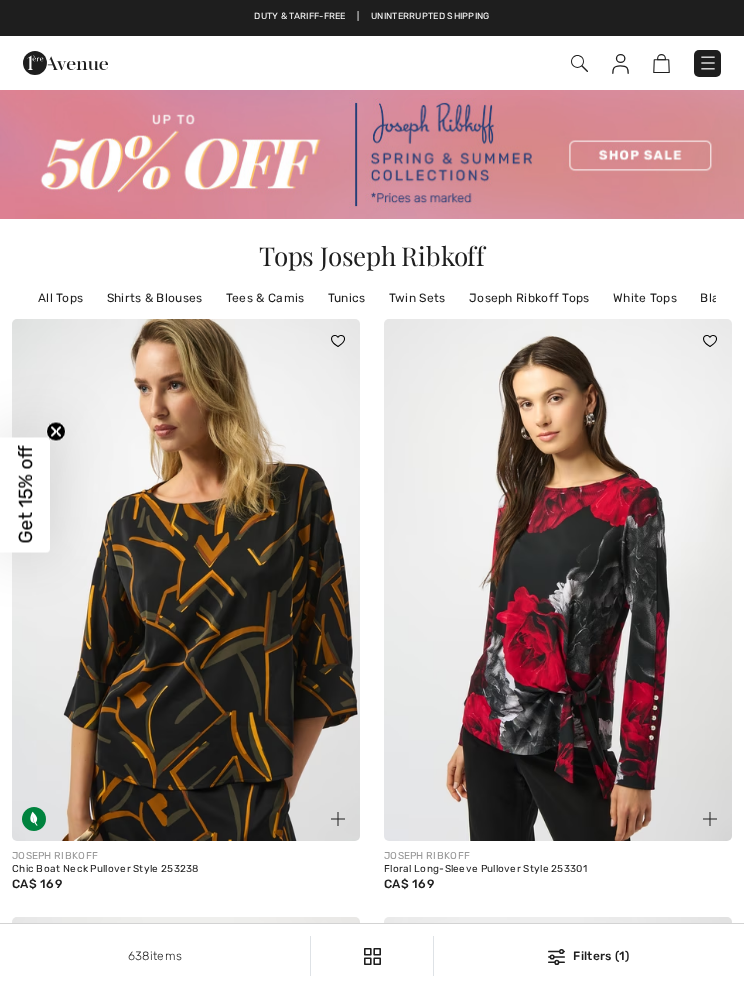 scroll, scrollTop: 179, scrollLeft: 0, axis: vertical 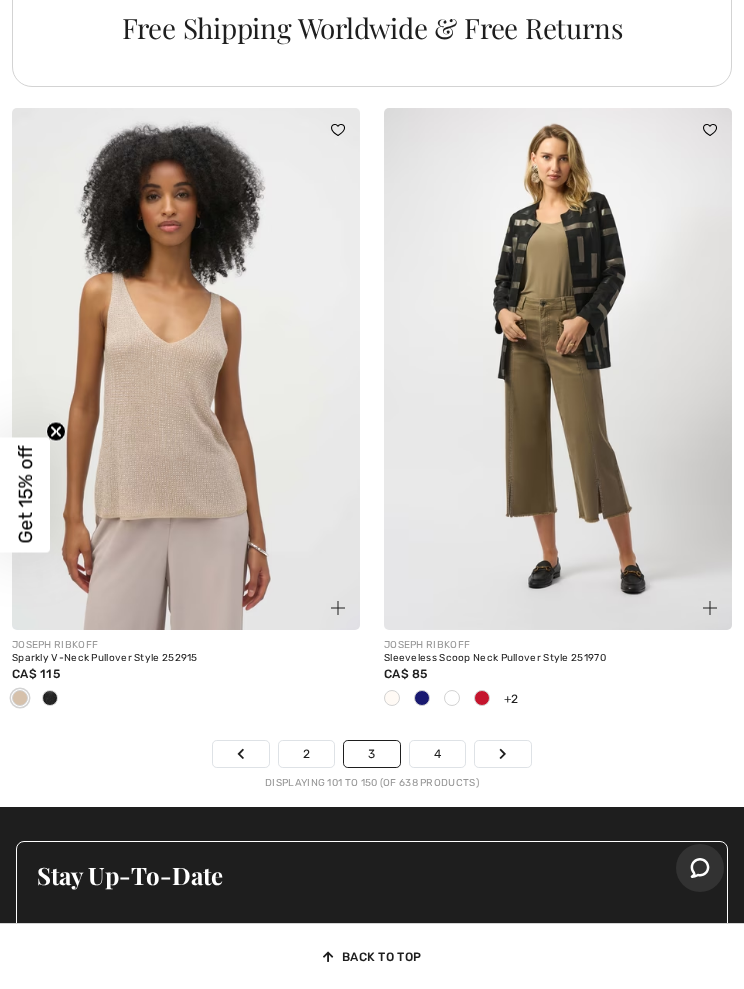 click on "4" at bounding box center [437, 754] 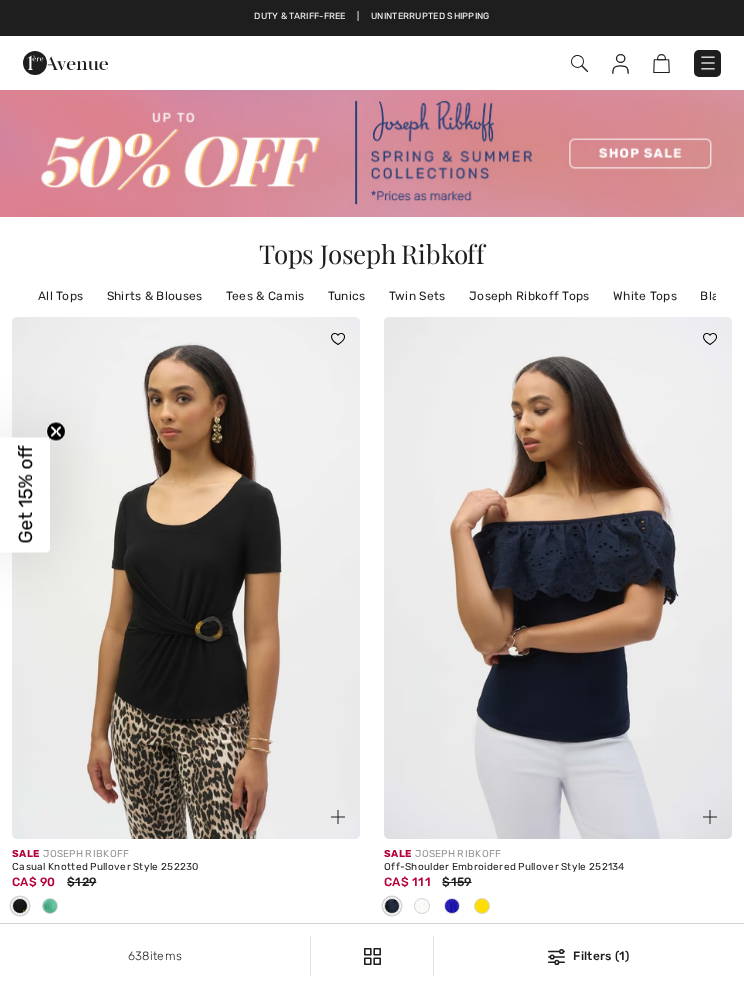 scroll, scrollTop: 0, scrollLeft: 0, axis: both 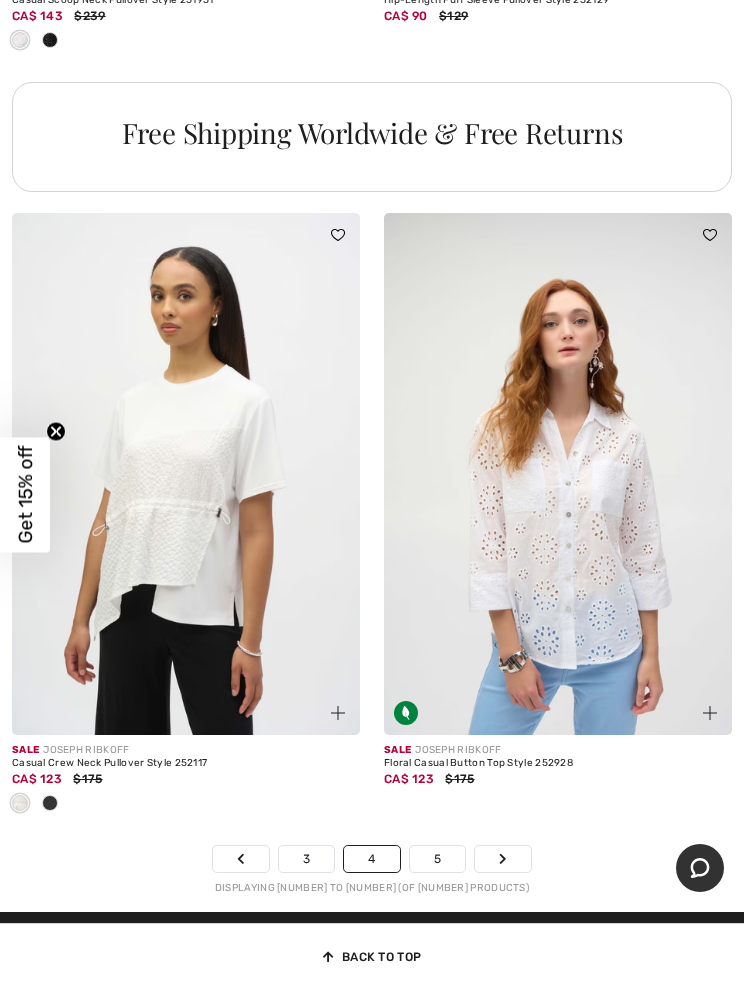 click on "5" at bounding box center [437, 859] 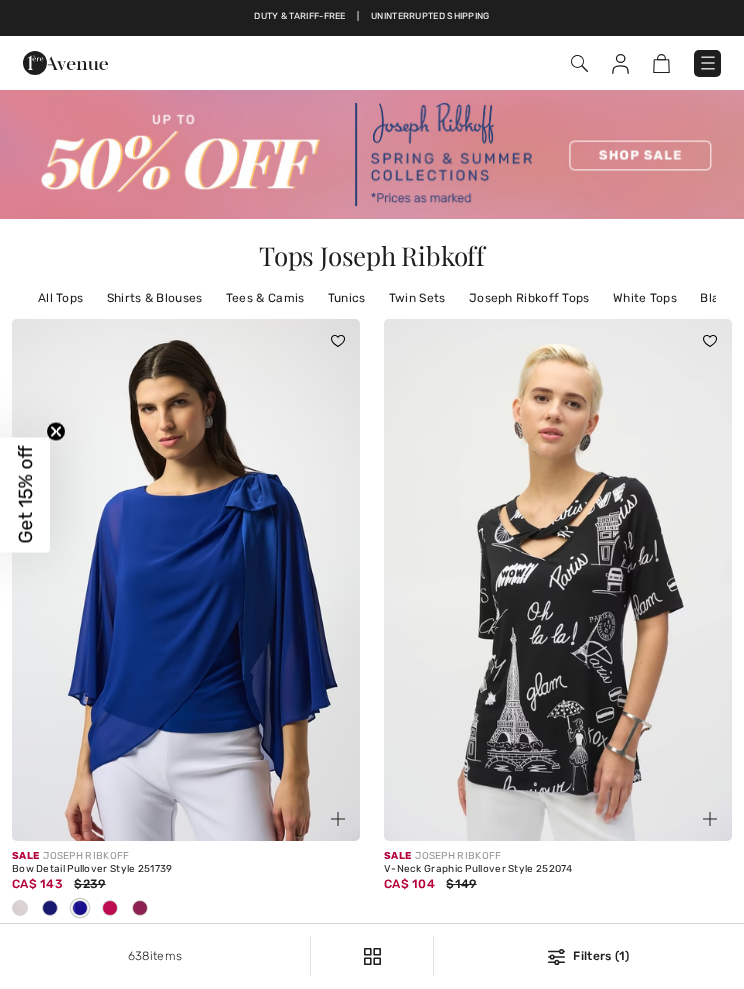 scroll, scrollTop: 0, scrollLeft: 0, axis: both 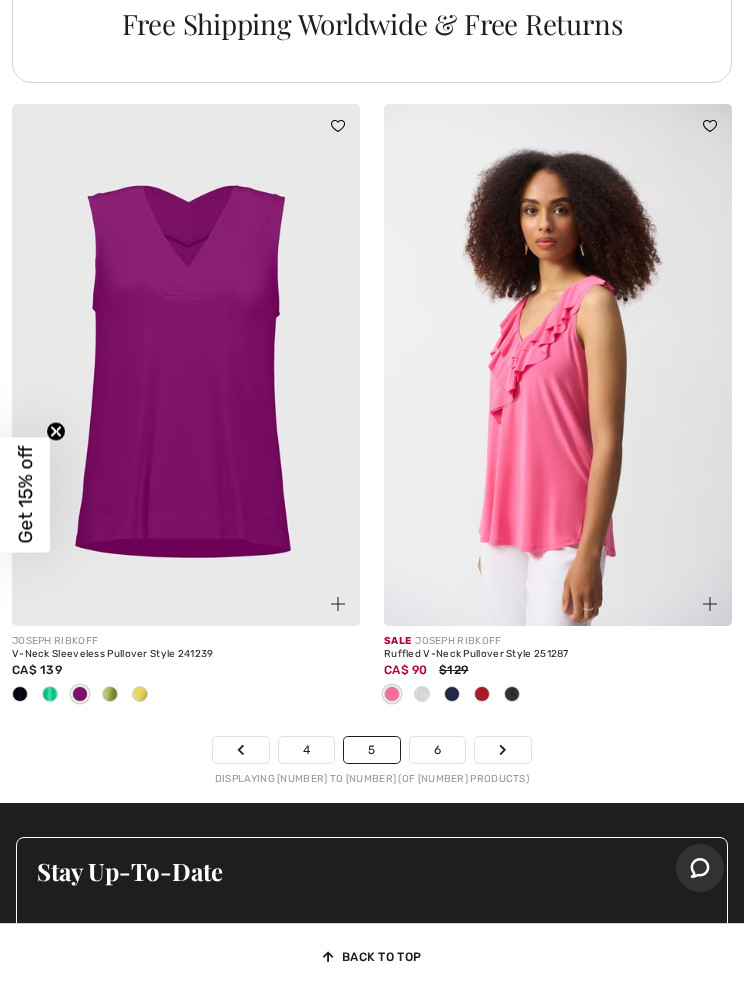 click on "6" at bounding box center [437, 750] 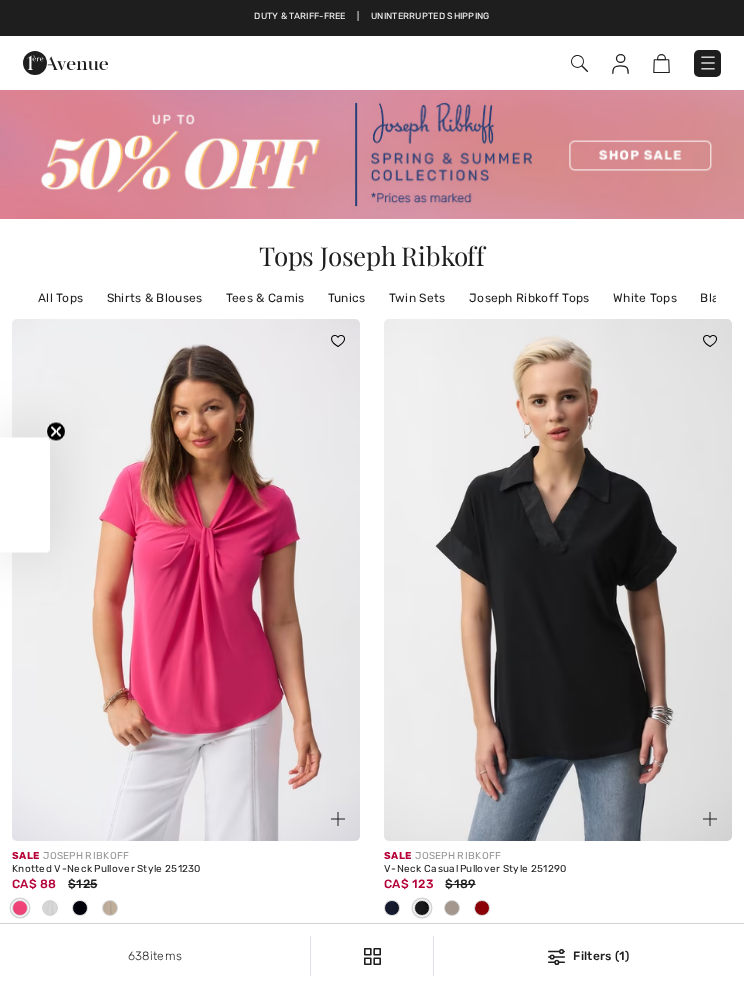 scroll, scrollTop: 0, scrollLeft: 0, axis: both 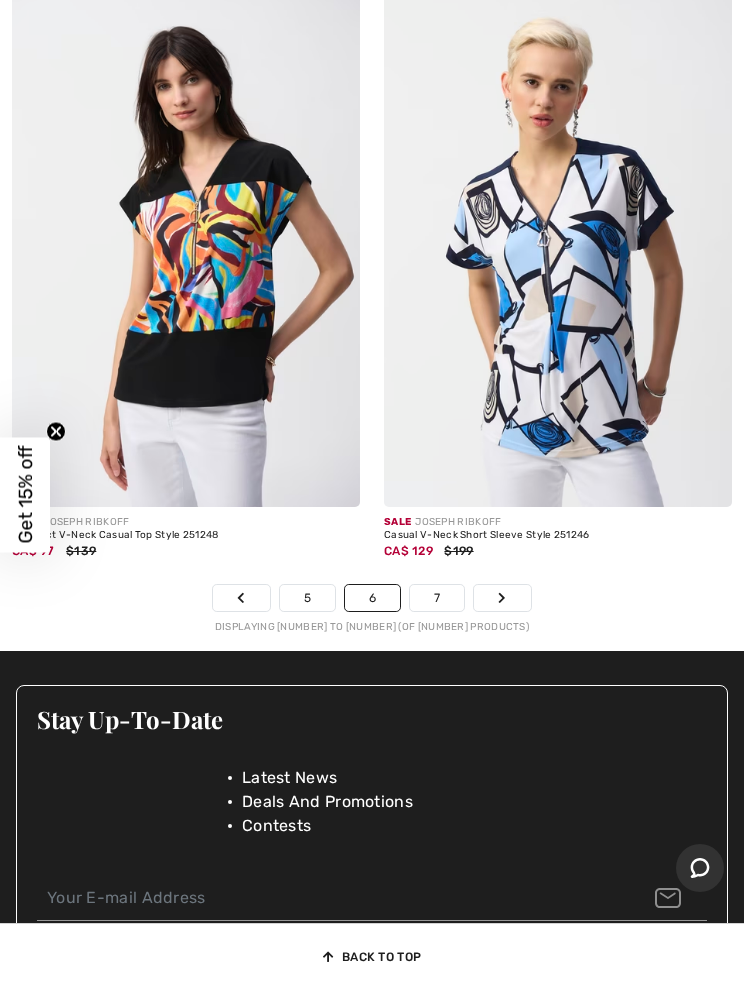 click on "7" at bounding box center [437, 598] 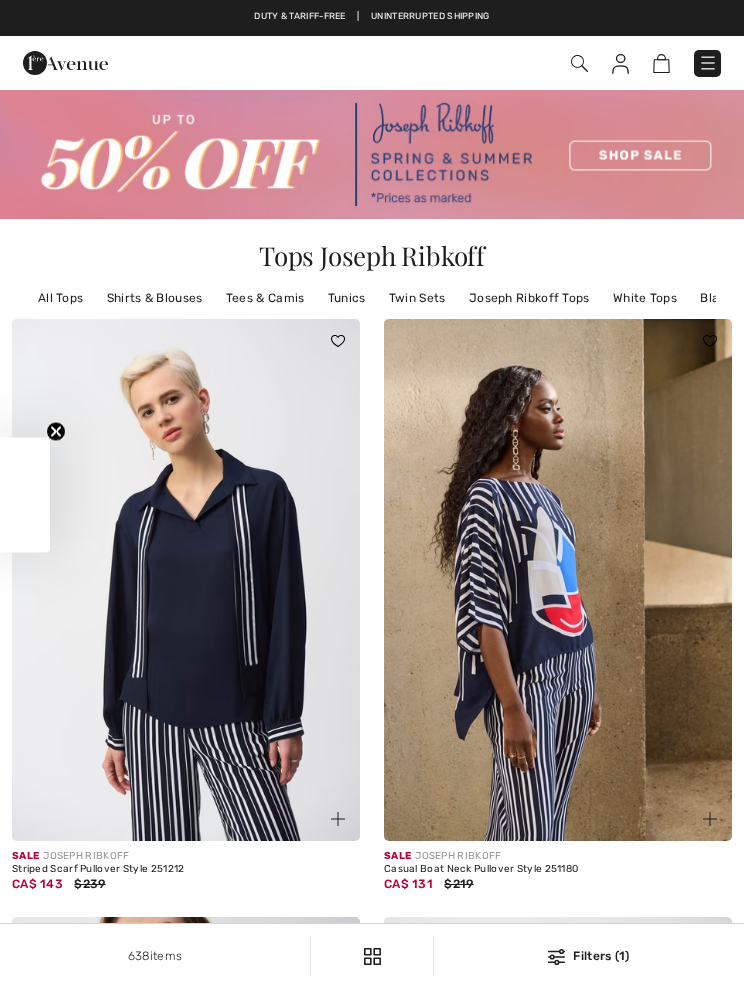 scroll, scrollTop: 0, scrollLeft: 0, axis: both 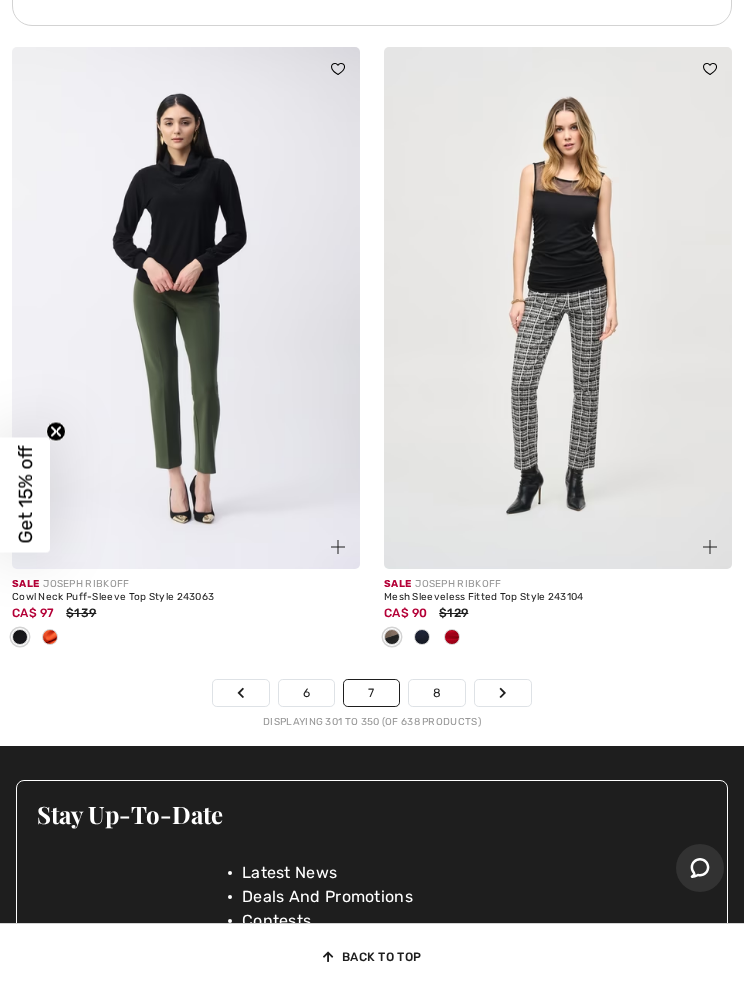 click on "8" at bounding box center [437, 693] 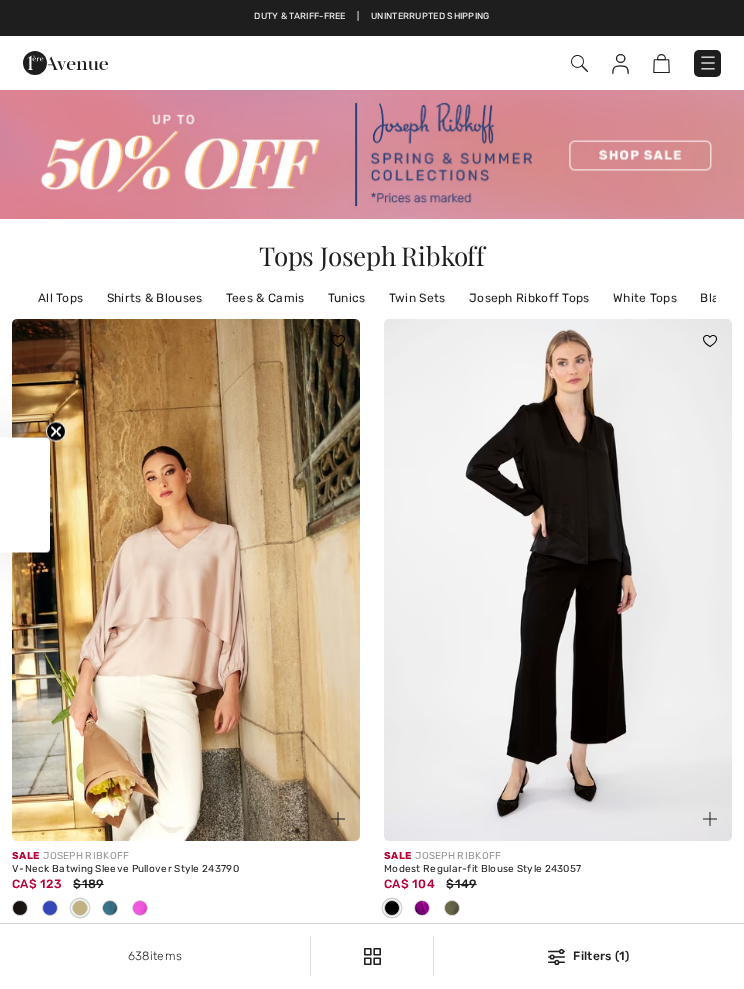 checkbox on "true" 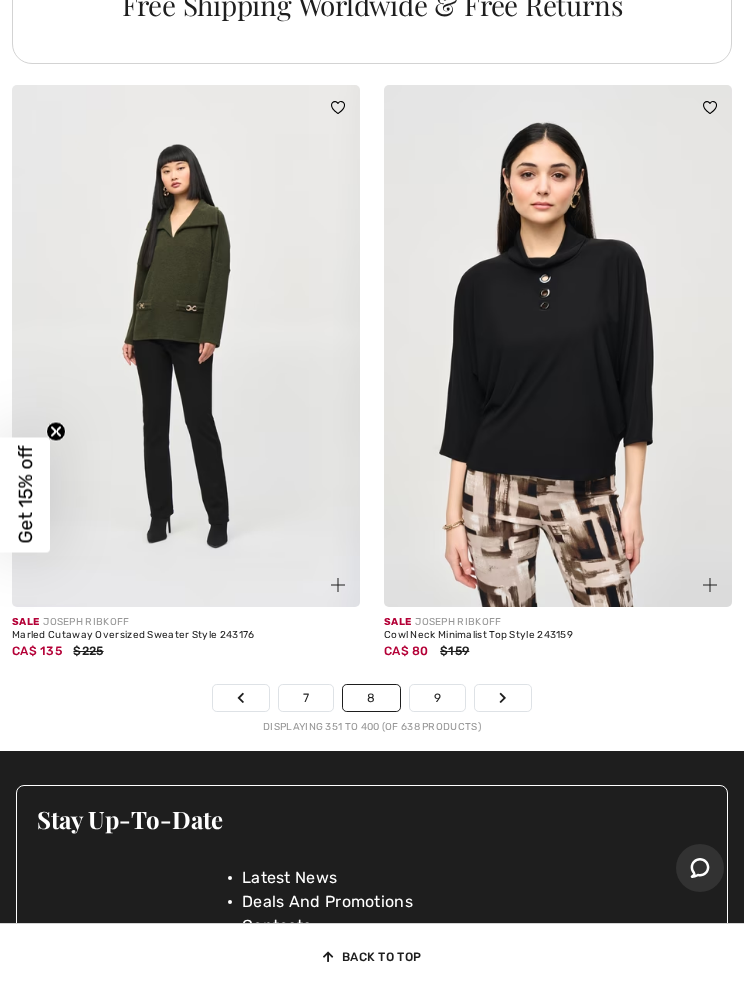 scroll, scrollTop: 15717, scrollLeft: 0, axis: vertical 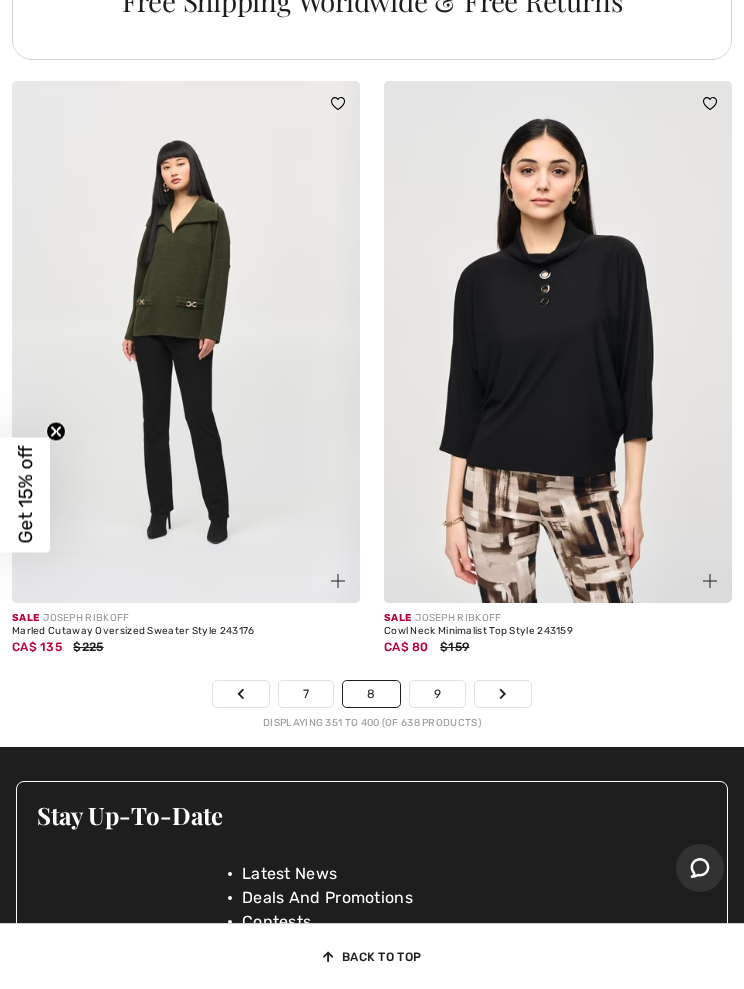 click on "9" at bounding box center [437, 694] 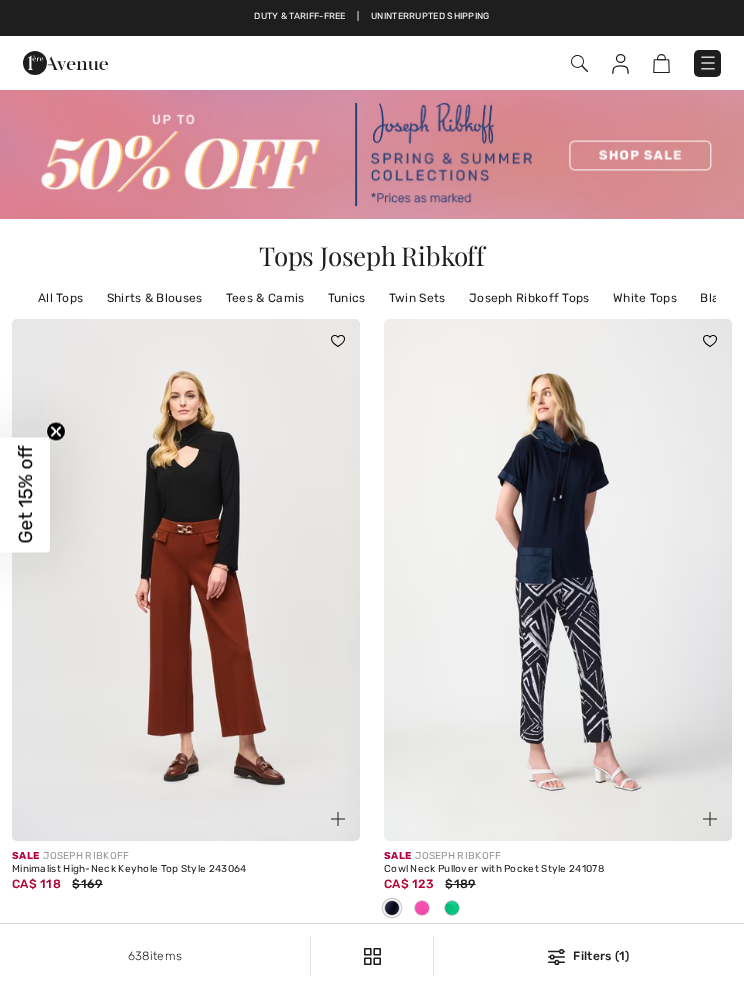 scroll, scrollTop: 0, scrollLeft: 0, axis: both 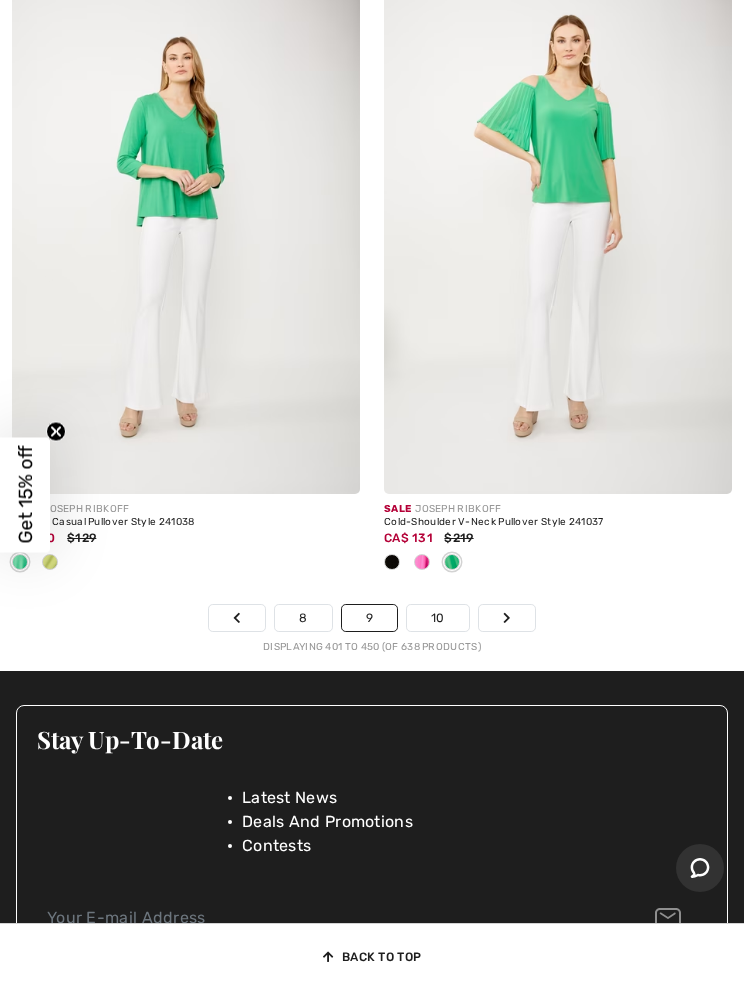click on "10" at bounding box center [438, 618] 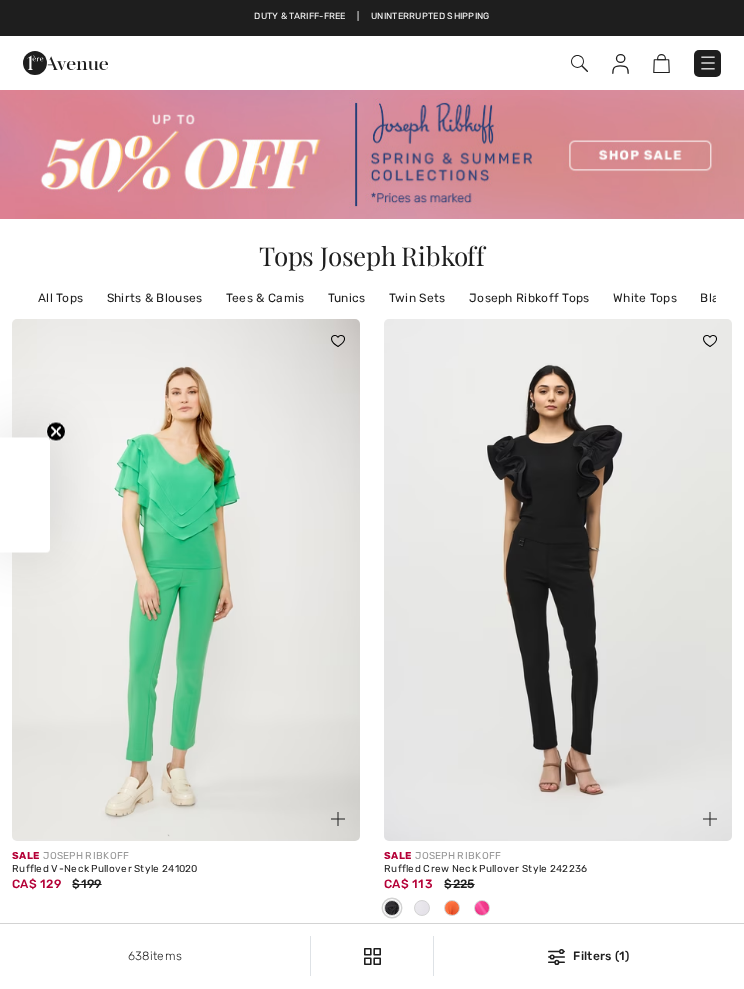 scroll, scrollTop: 0, scrollLeft: 0, axis: both 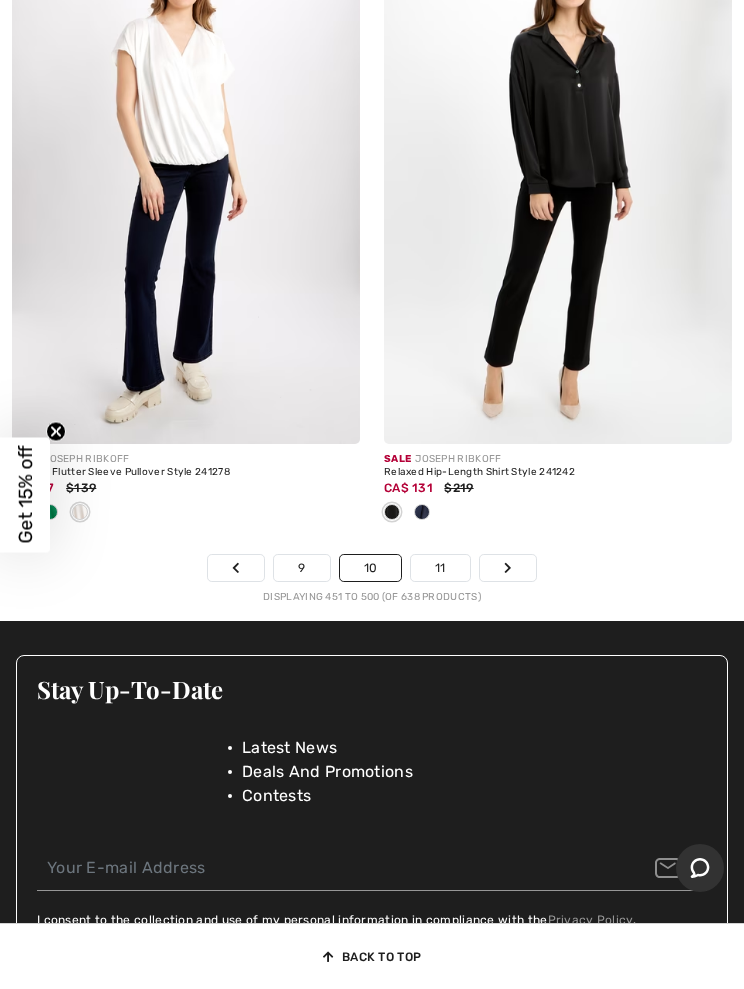 click on "11" at bounding box center (440, 568) 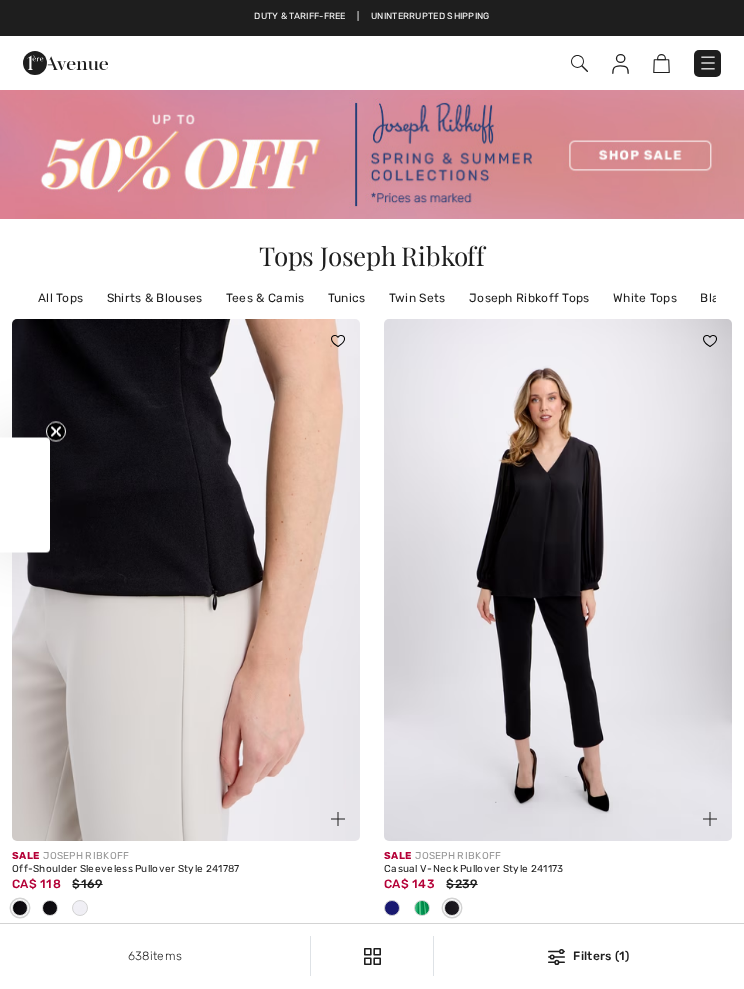 scroll, scrollTop: 0, scrollLeft: 0, axis: both 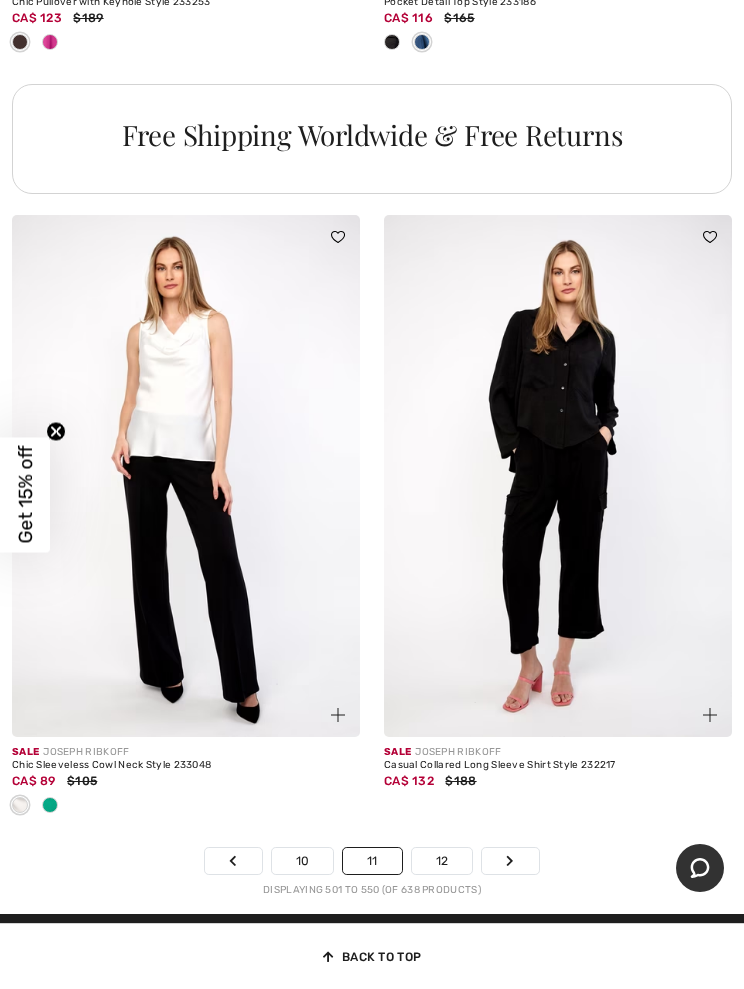 click on "12" at bounding box center [442, 861] 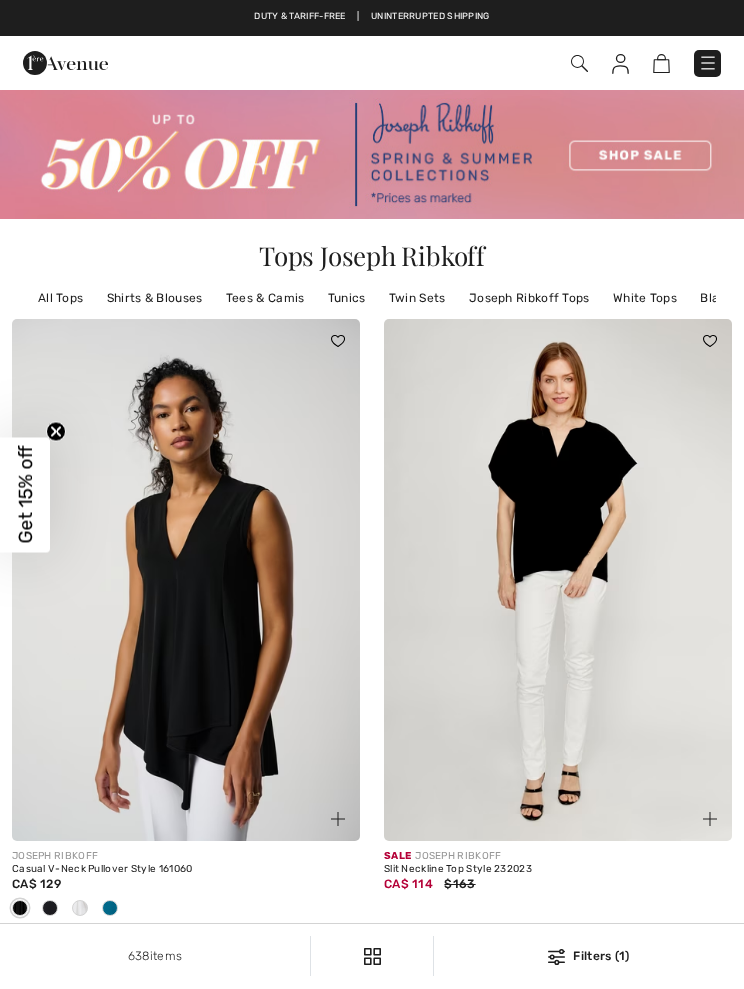 scroll, scrollTop: 0, scrollLeft: 0, axis: both 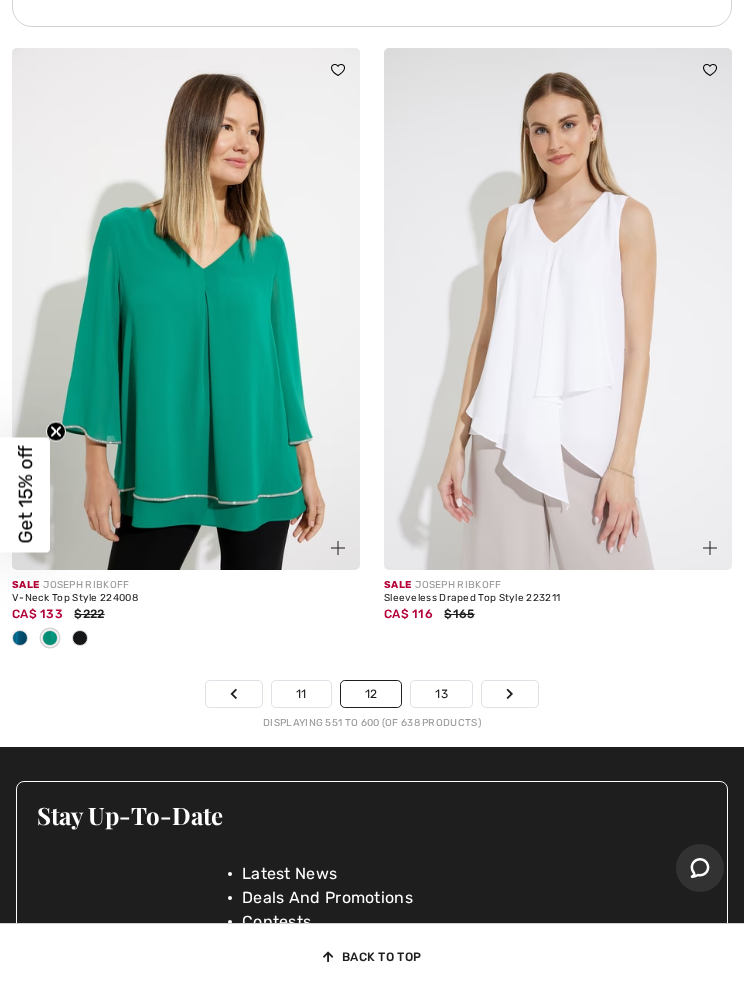 click on "13" at bounding box center (441, 694) 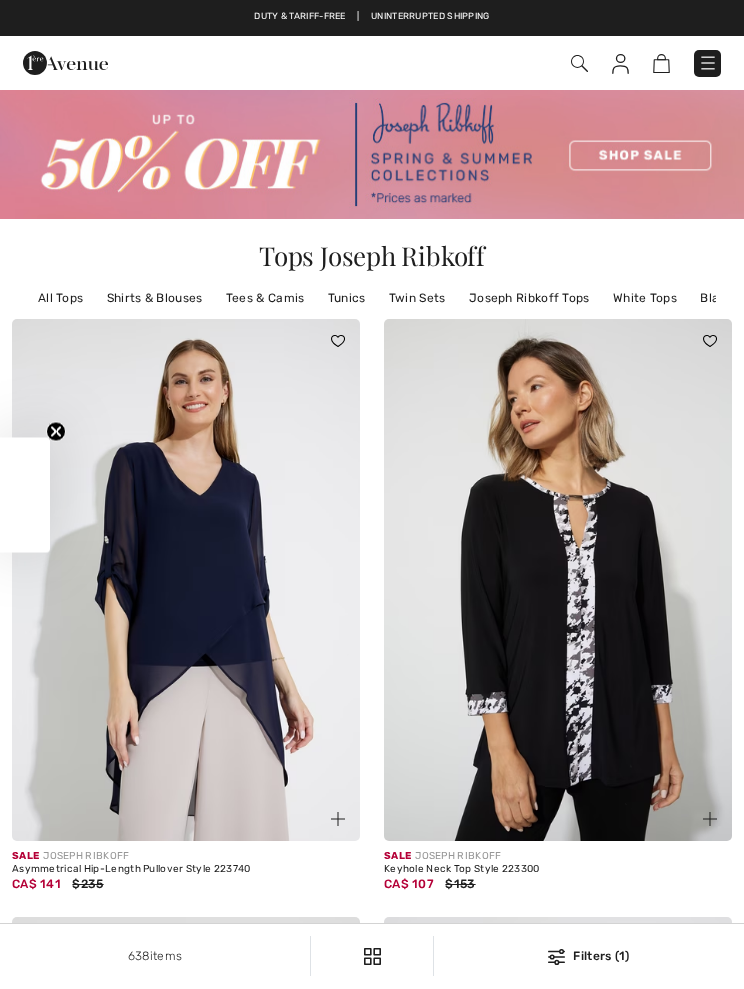 scroll, scrollTop: 0, scrollLeft: 0, axis: both 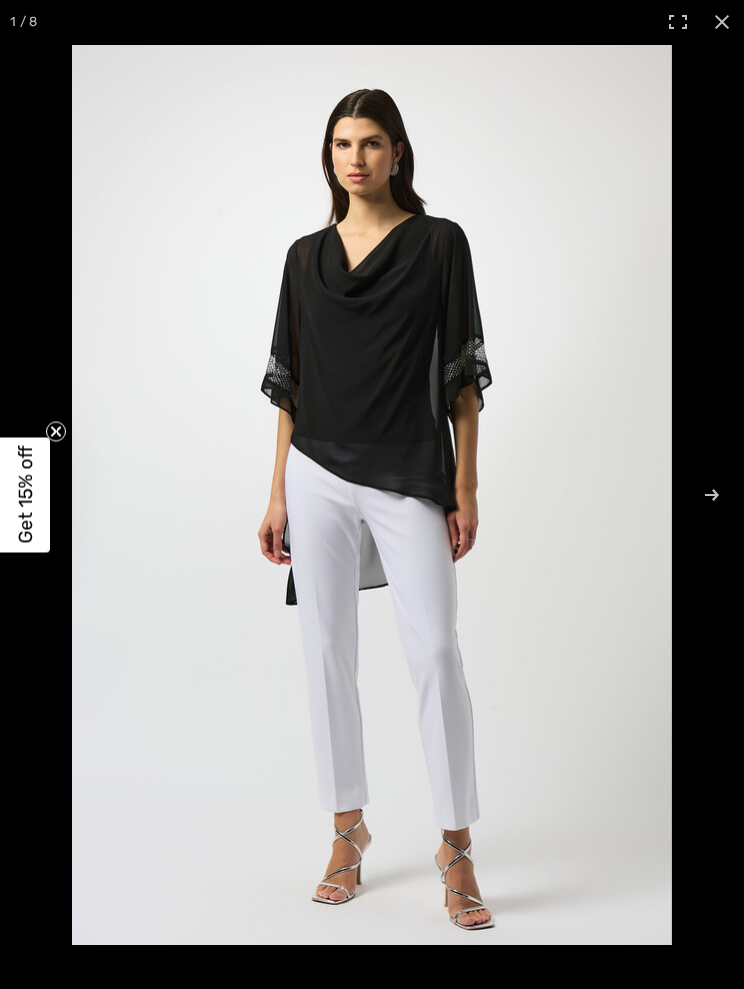 checkbox on "true" 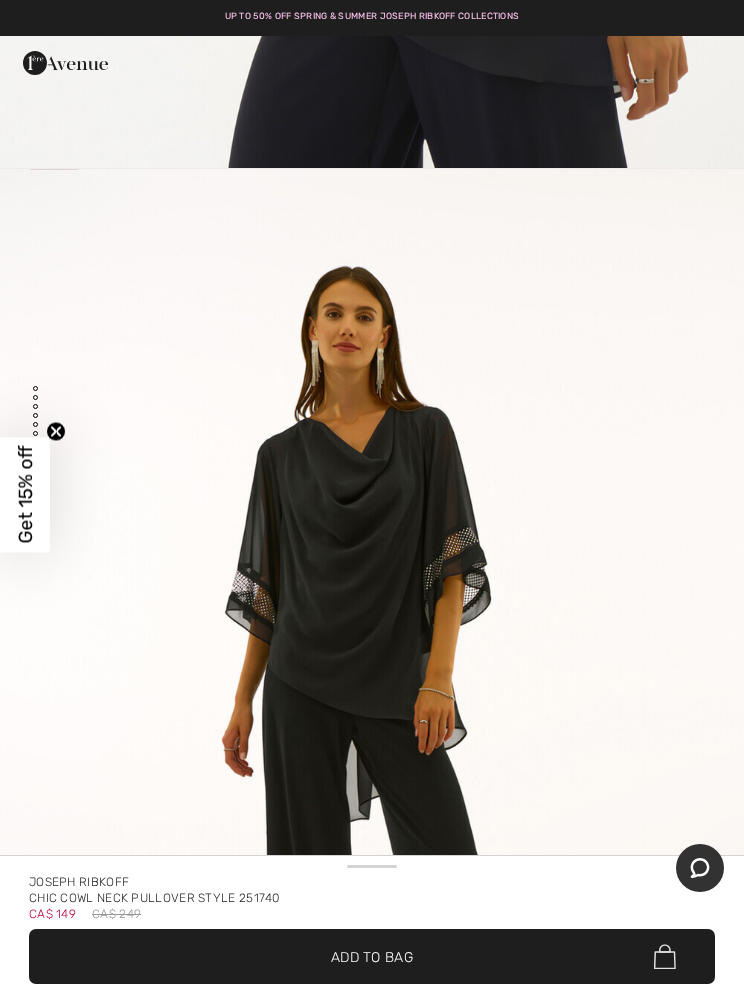 scroll, scrollTop: 9391, scrollLeft: 0, axis: vertical 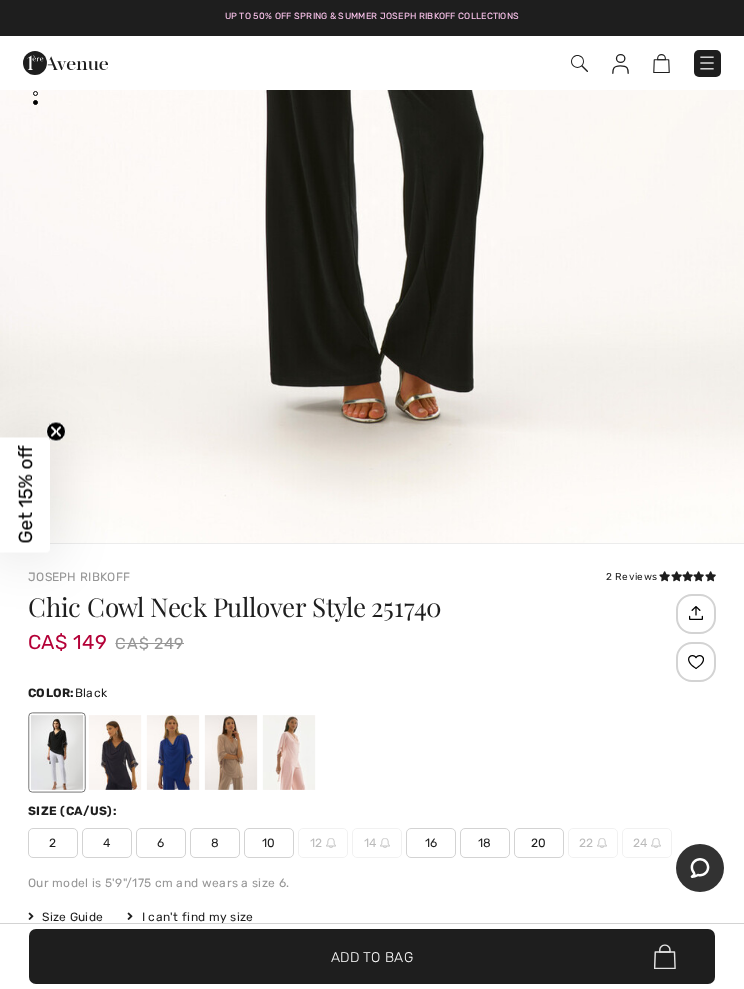 click at bounding box center (173, 752) 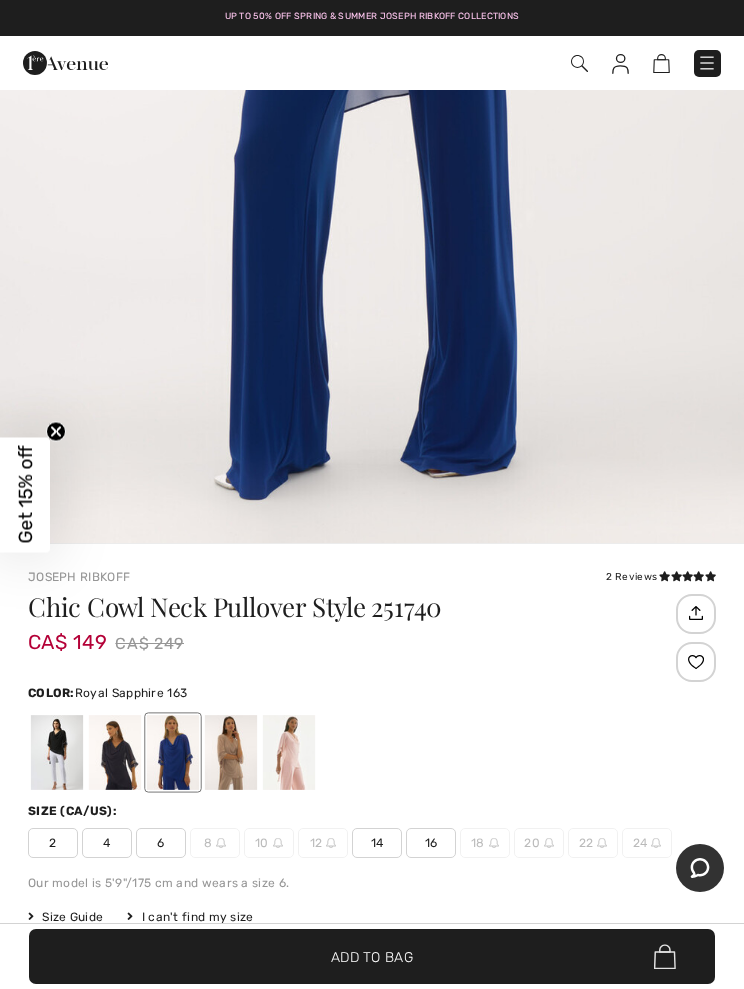 scroll, scrollTop: 0, scrollLeft: 0, axis: both 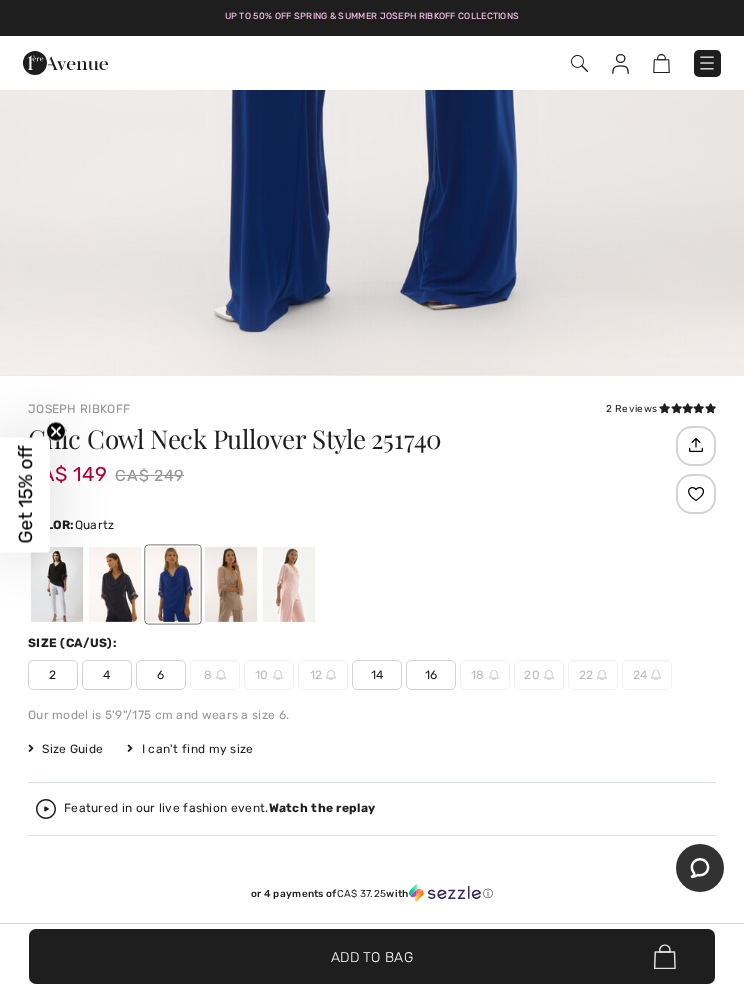 click at bounding box center [289, 584] 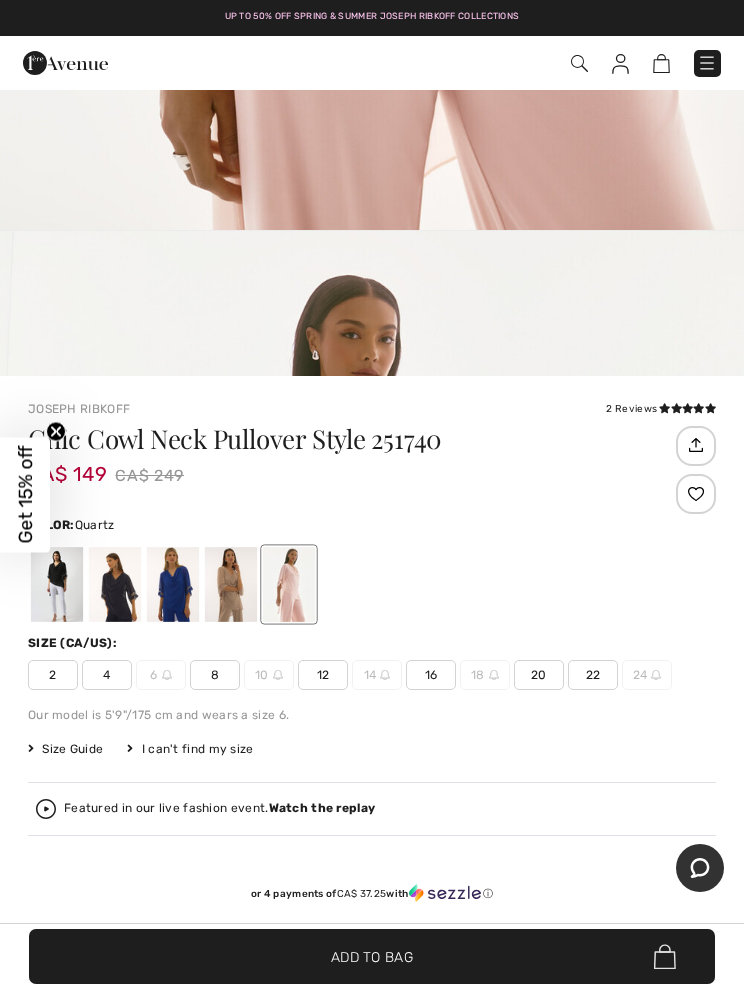 scroll, scrollTop: 0, scrollLeft: 0, axis: both 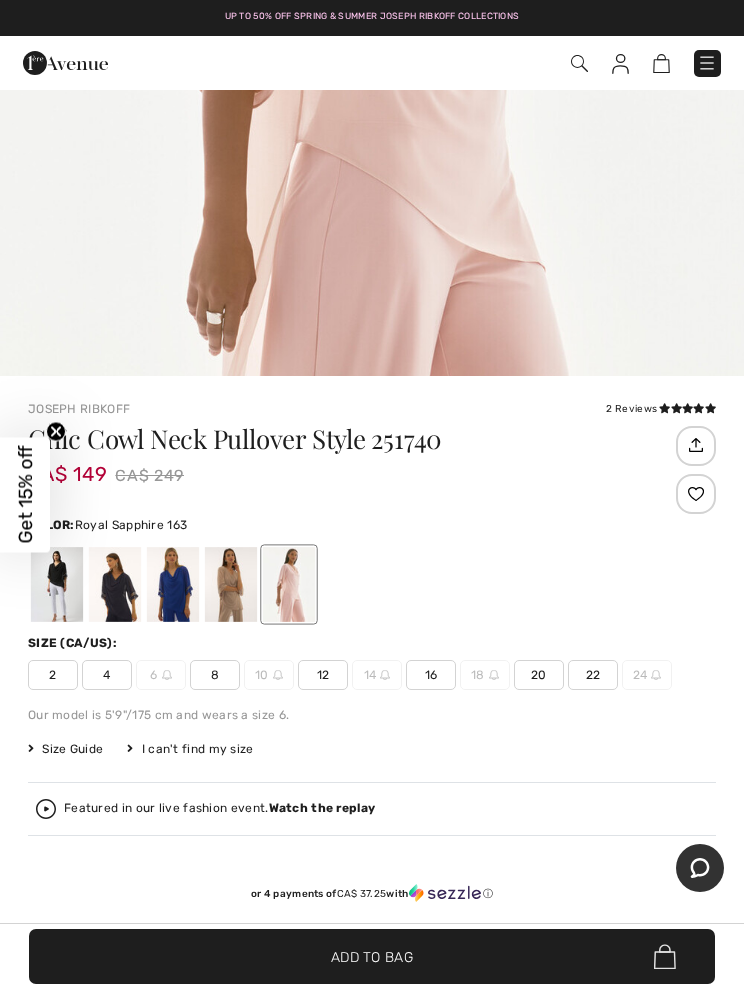 click at bounding box center (173, 584) 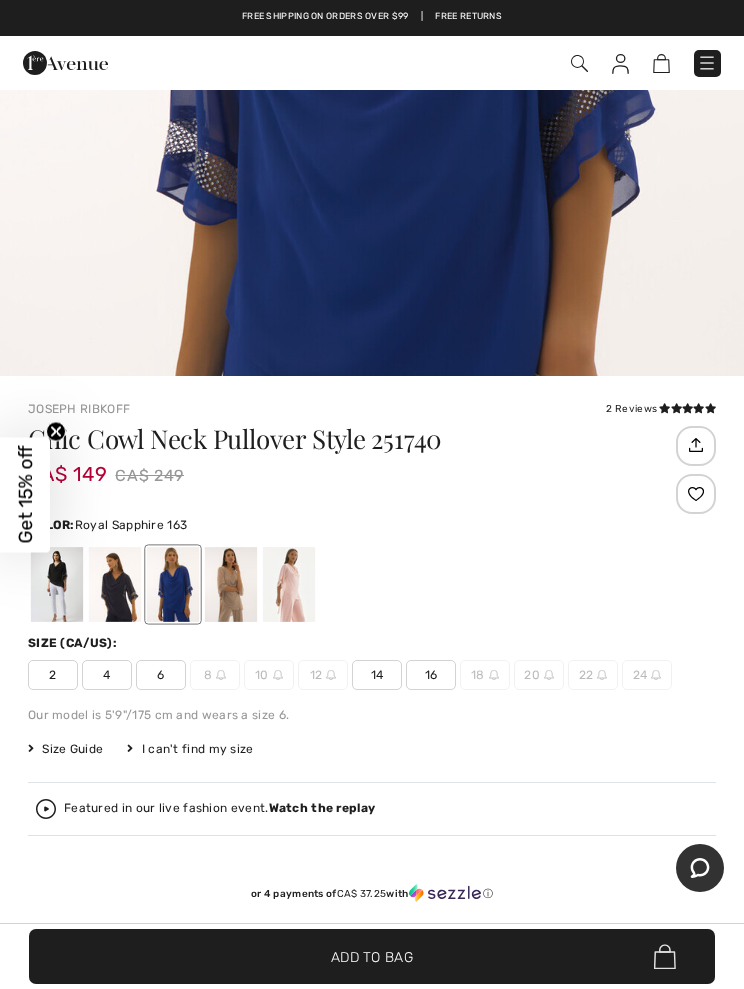 click at bounding box center (231, 584) 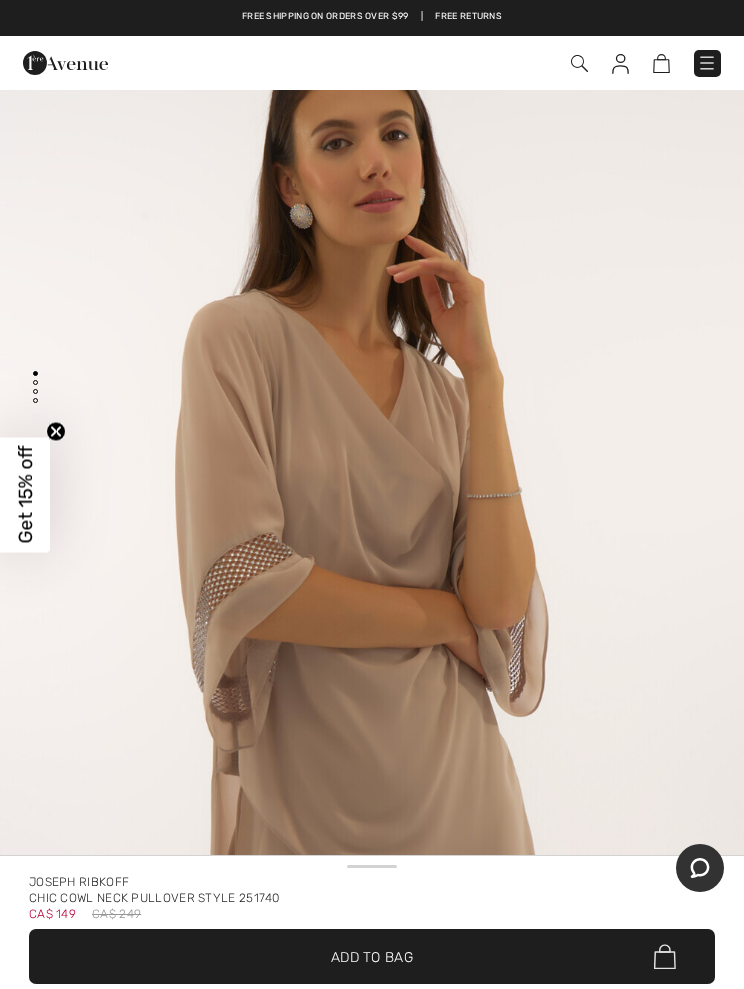 scroll, scrollTop: 0, scrollLeft: 0, axis: both 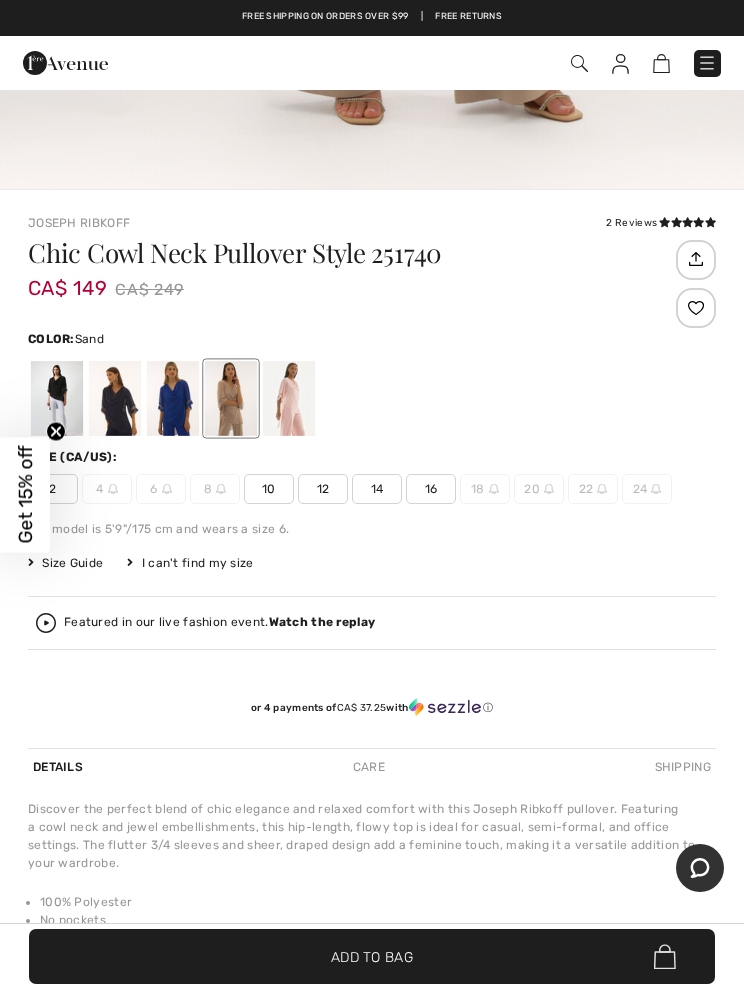 click at bounding box center [173, 398] 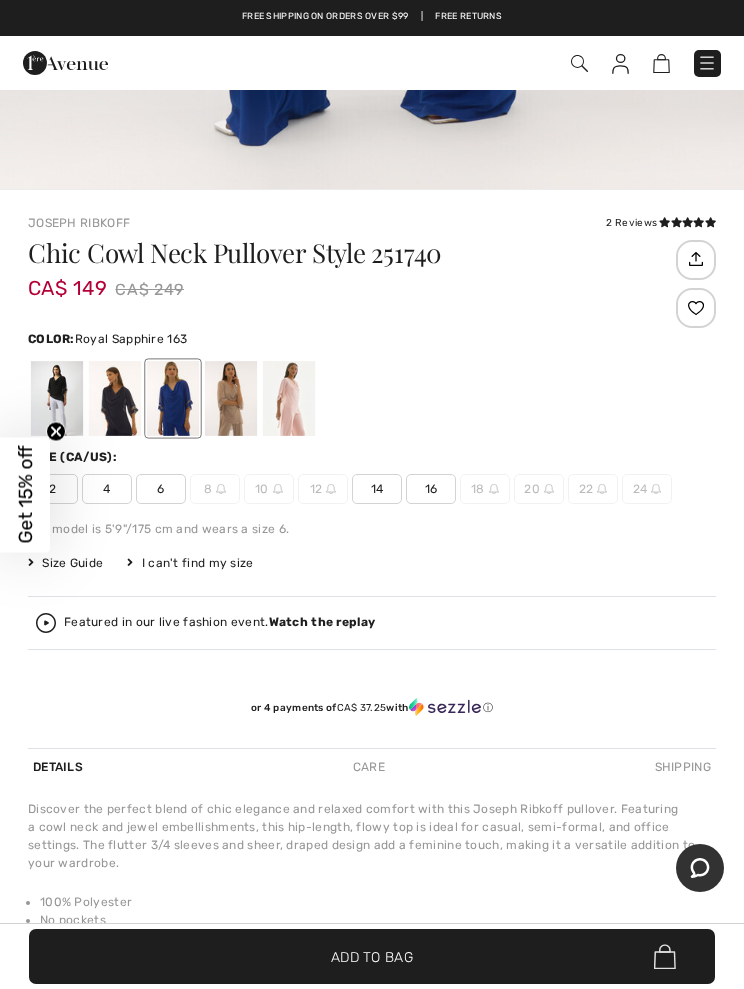 scroll, scrollTop: 0, scrollLeft: 0, axis: both 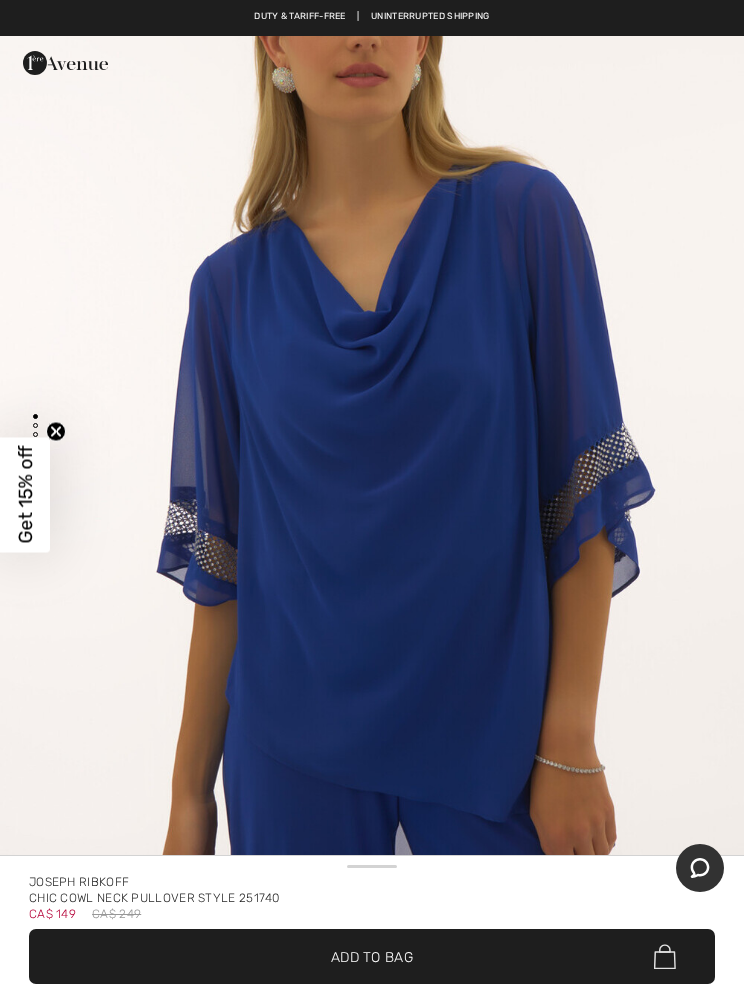 click at bounding box center [372, 448] 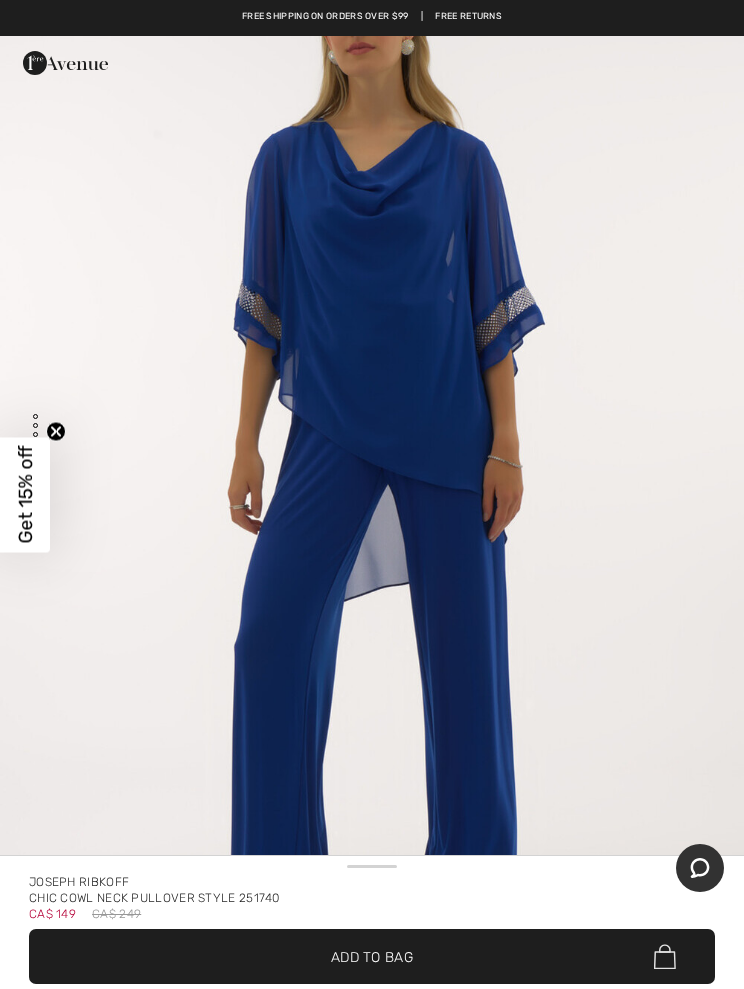 scroll, scrollTop: 3583, scrollLeft: 0, axis: vertical 